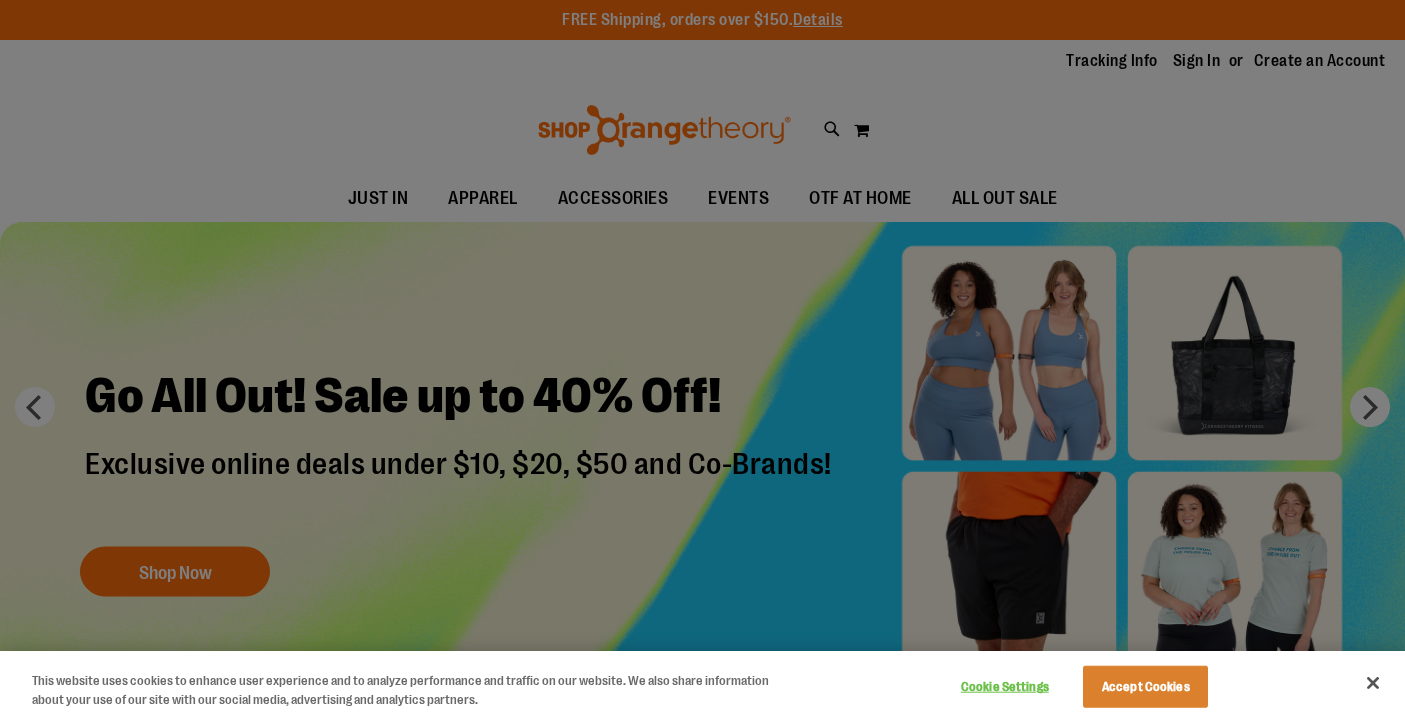 scroll, scrollTop: 0, scrollLeft: 0, axis: both 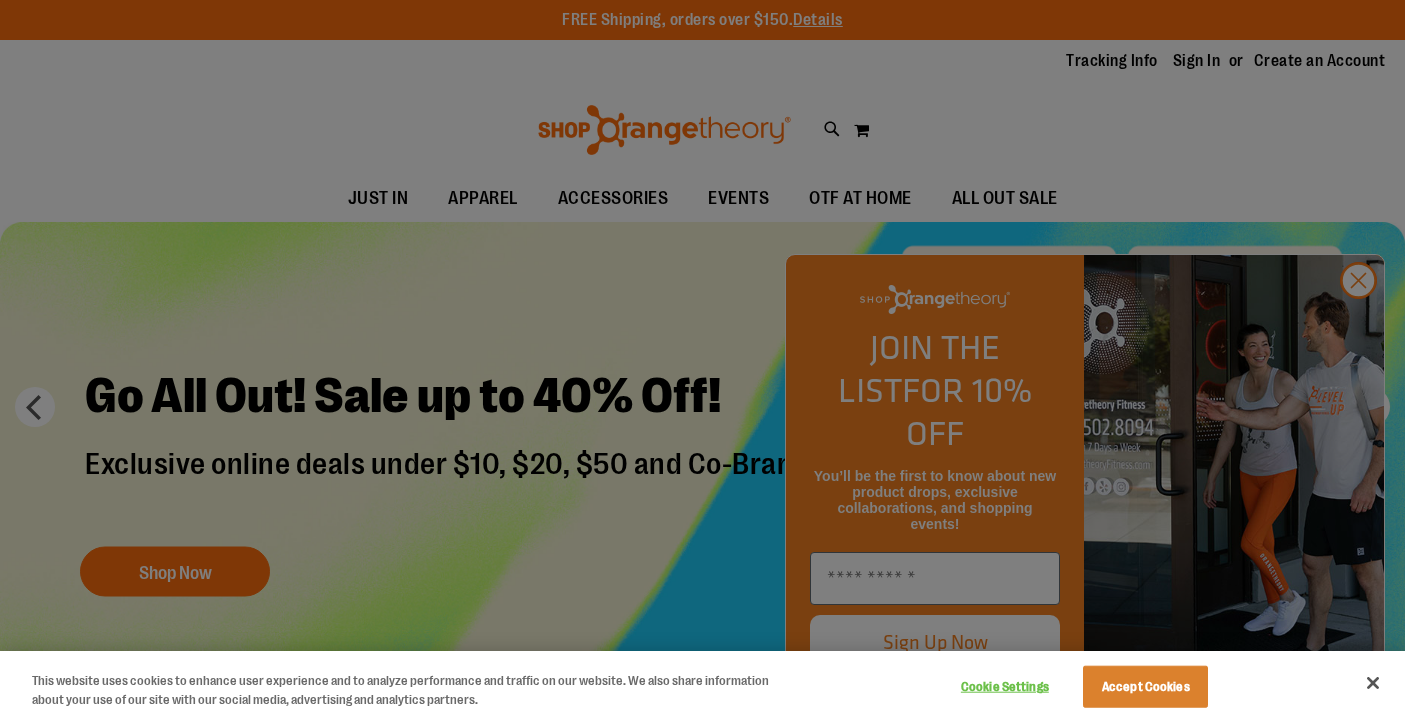 click at bounding box center [1373, 683] 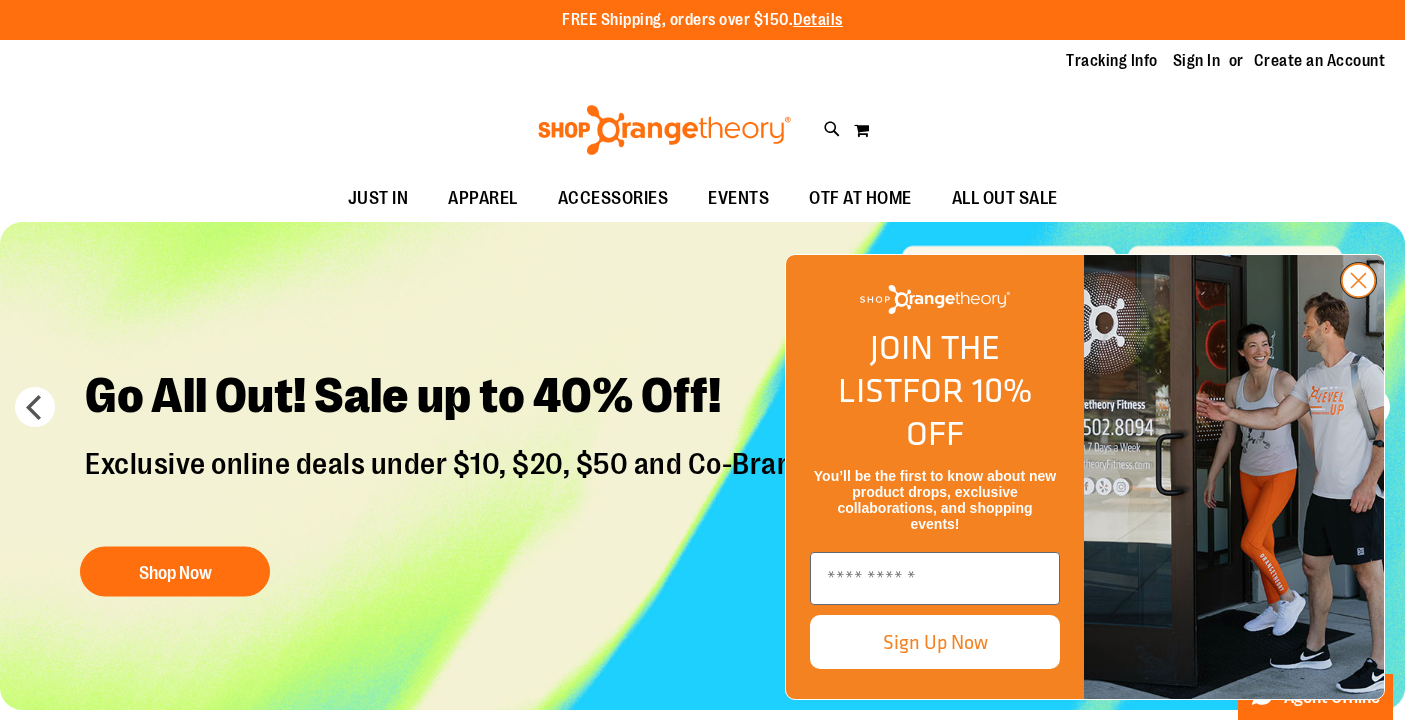 click 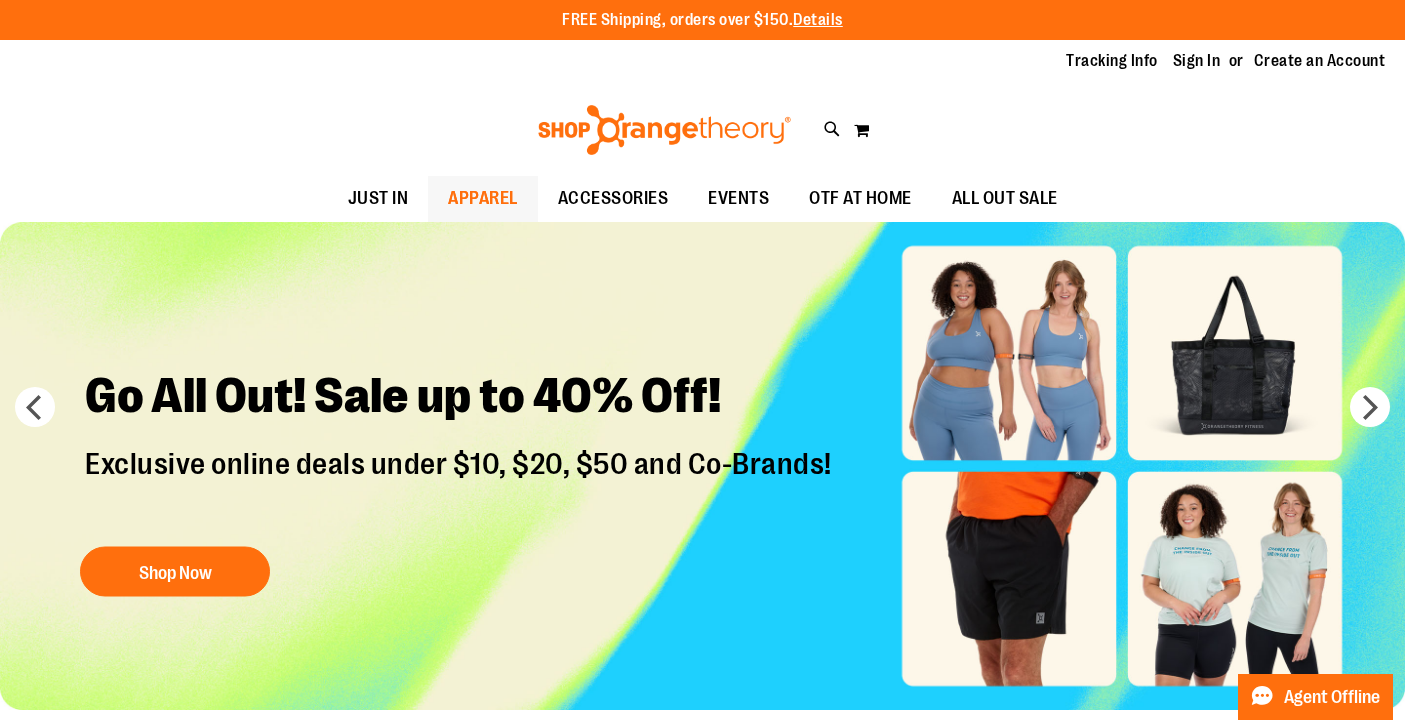 scroll, scrollTop: 0, scrollLeft: 0, axis: both 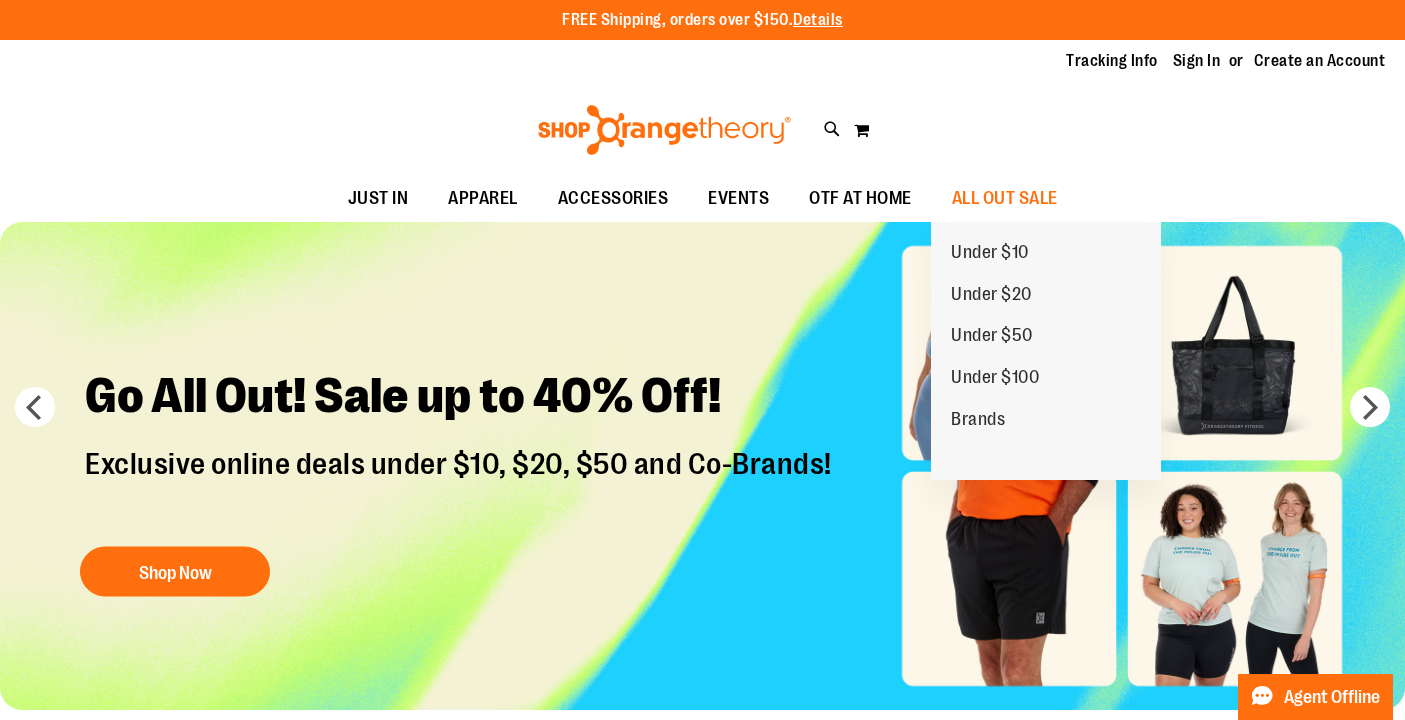 click on "Under $10" at bounding box center [990, 254] 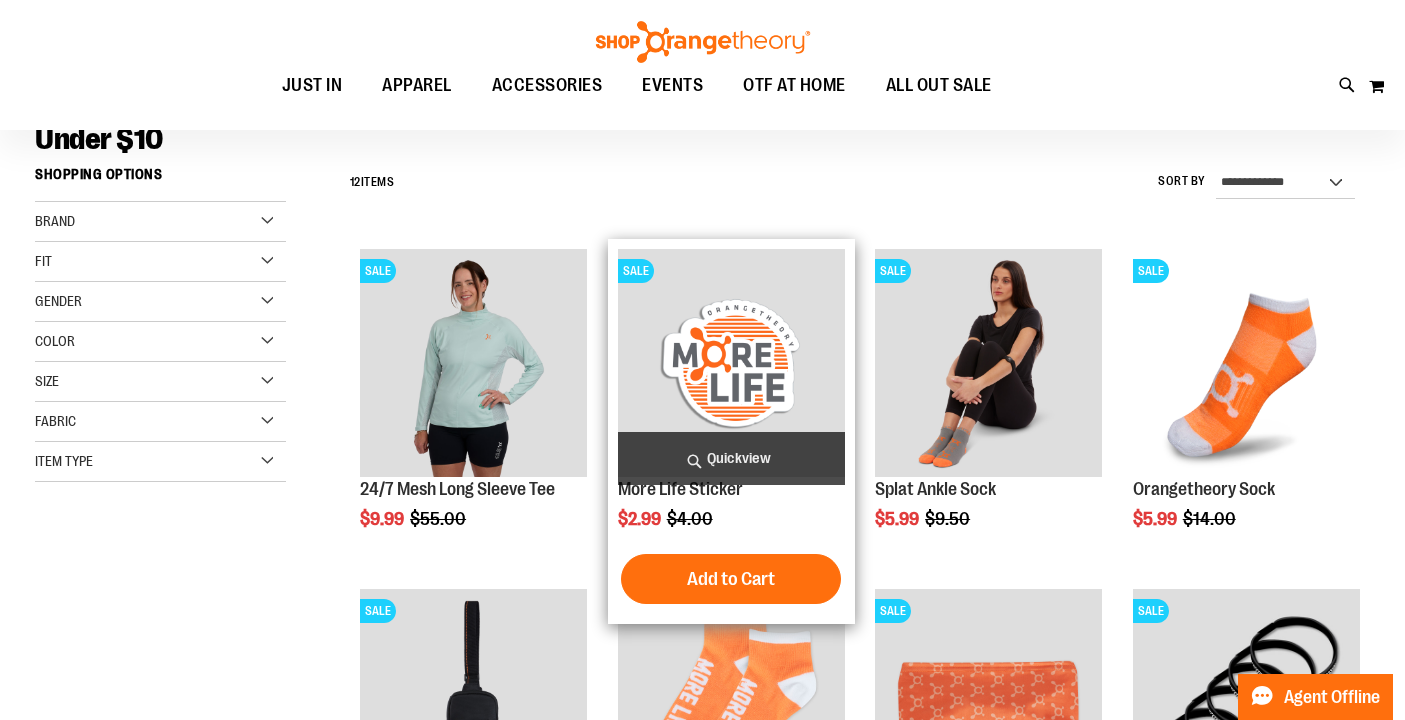 scroll, scrollTop: 159, scrollLeft: 0, axis: vertical 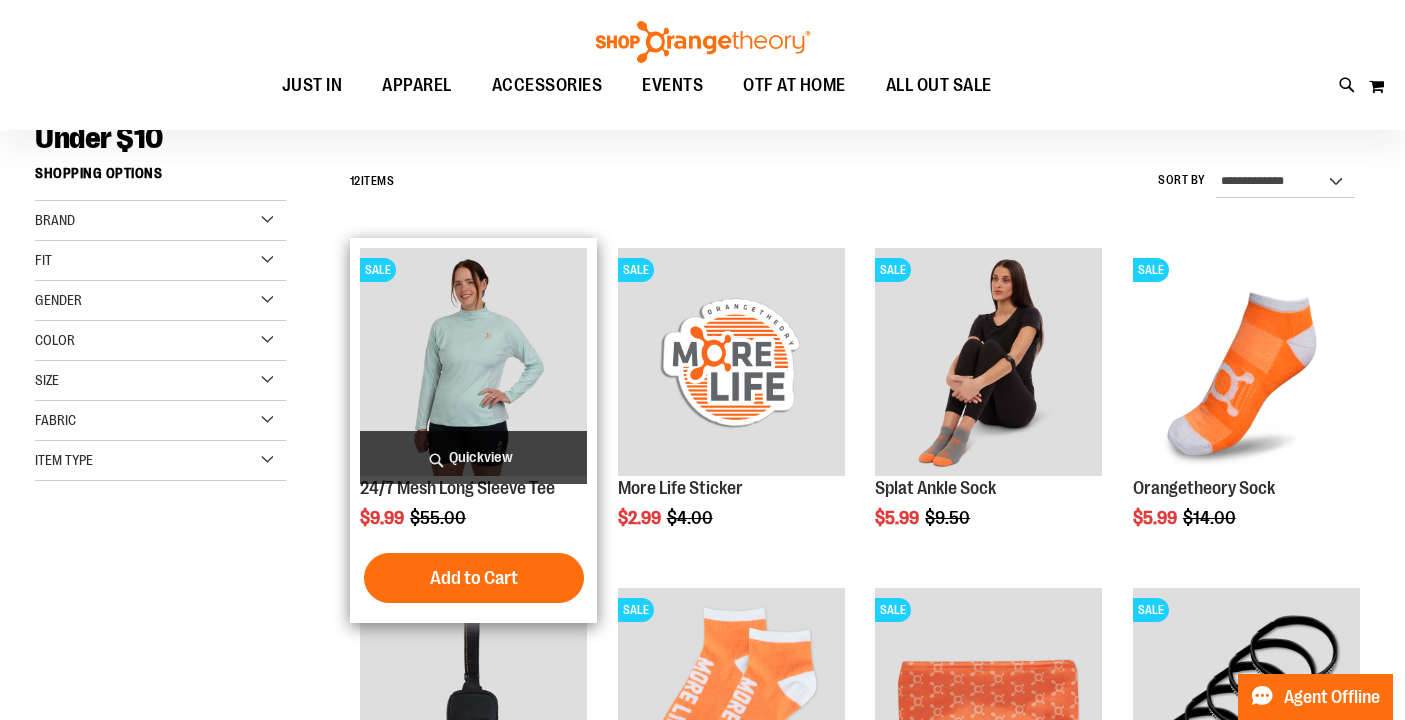 click at bounding box center [473, 361] 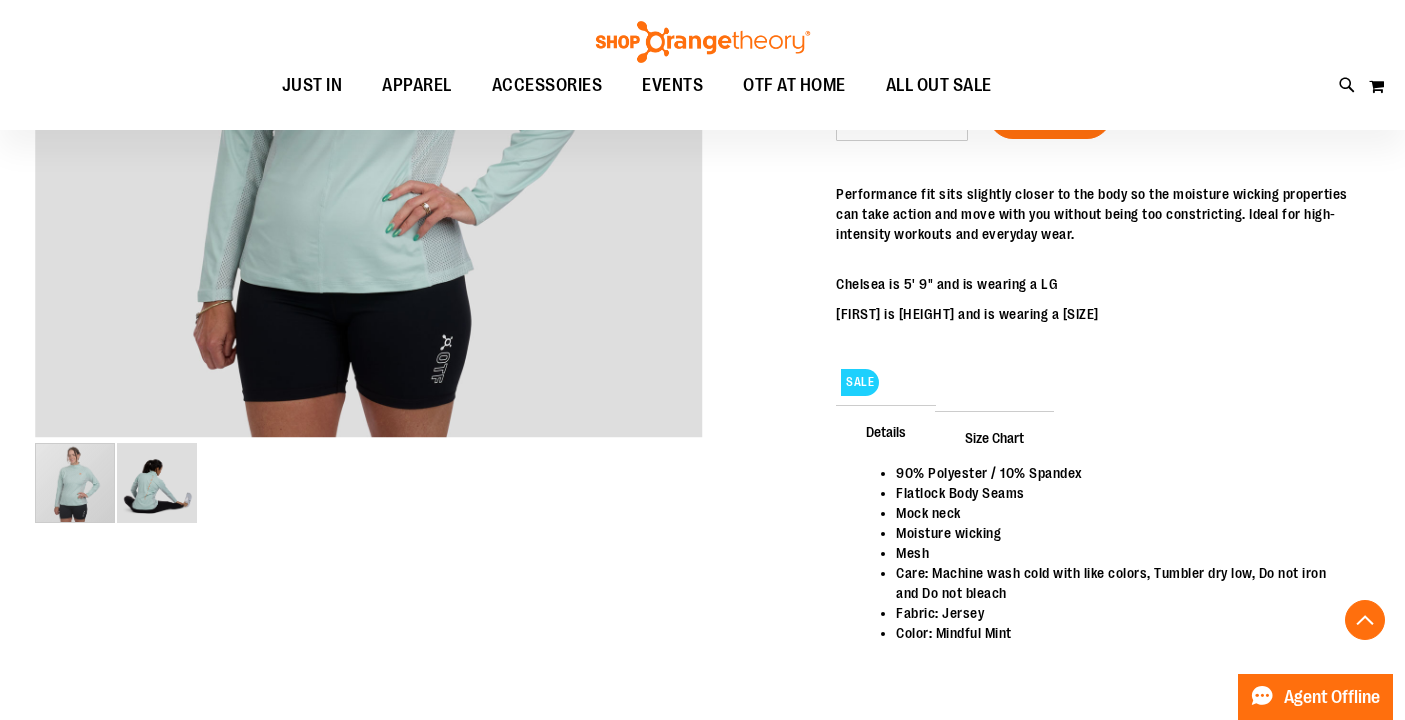 scroll, scrollTop: 518, scrollLeft: 0, axis: vertical 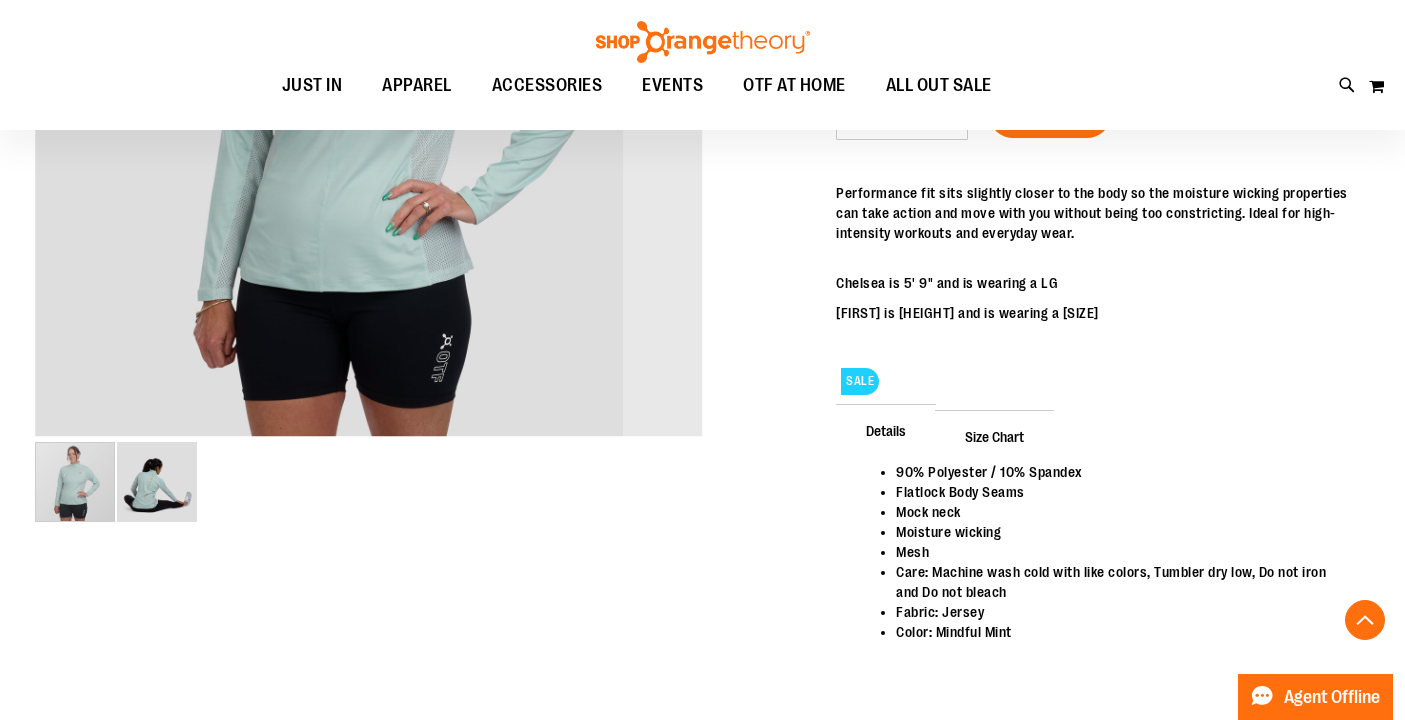 click at bounding box center (157, 482) 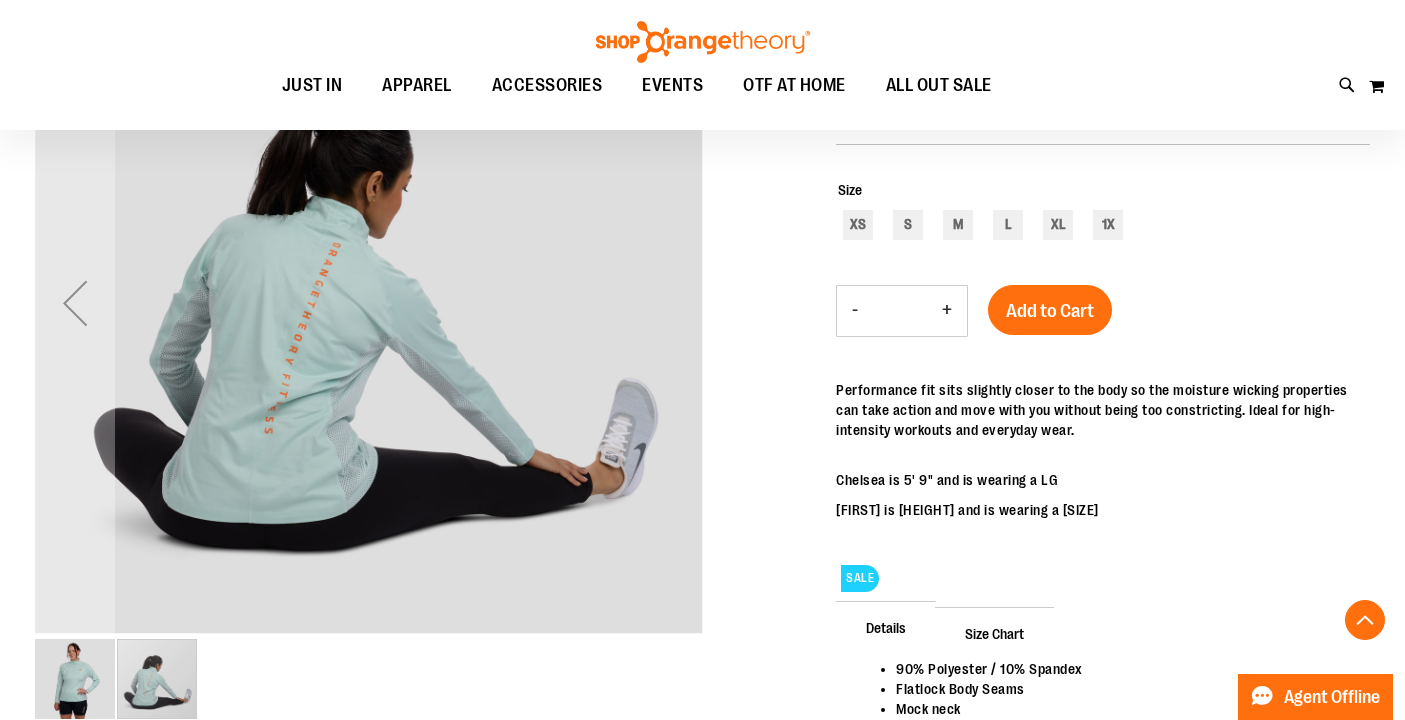 scroll, scrollTop: 307, scrollLeft: 0, axis: vertical 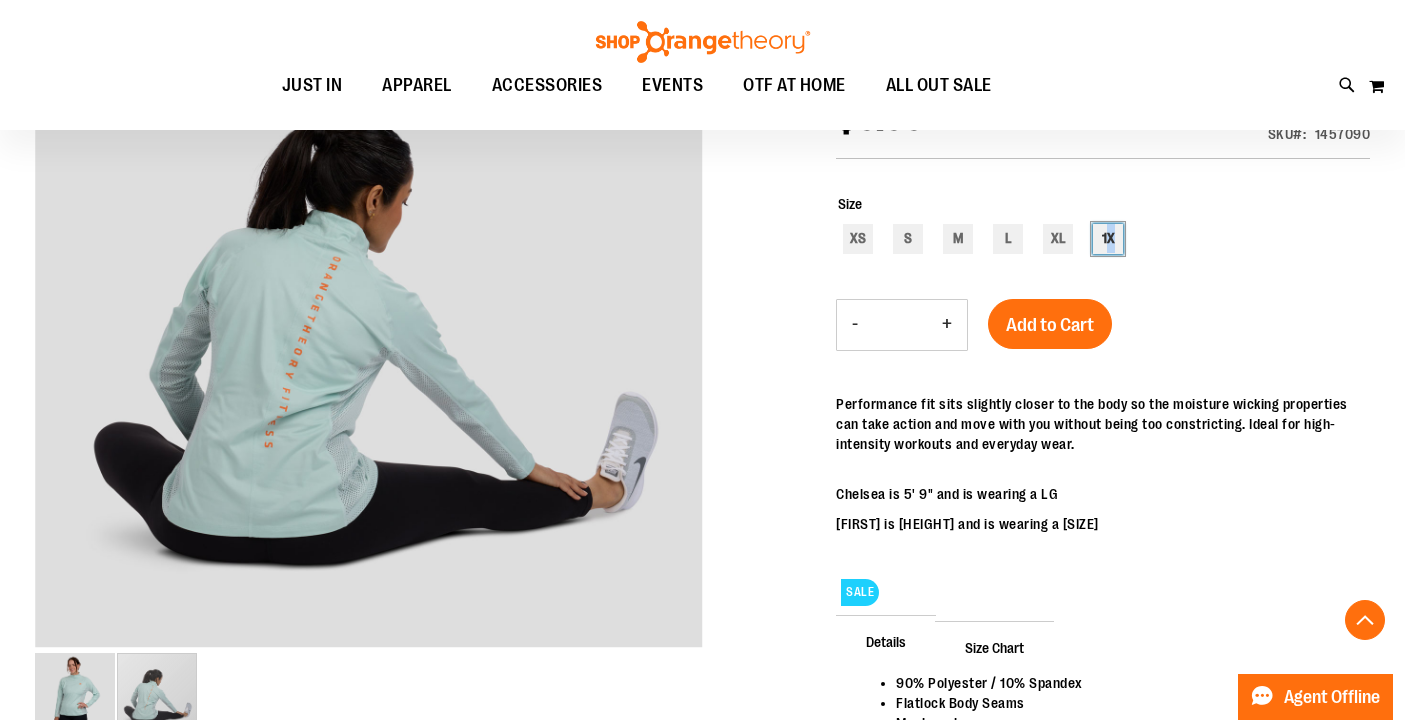 click on "1X" at bounding box center [1108, 239] 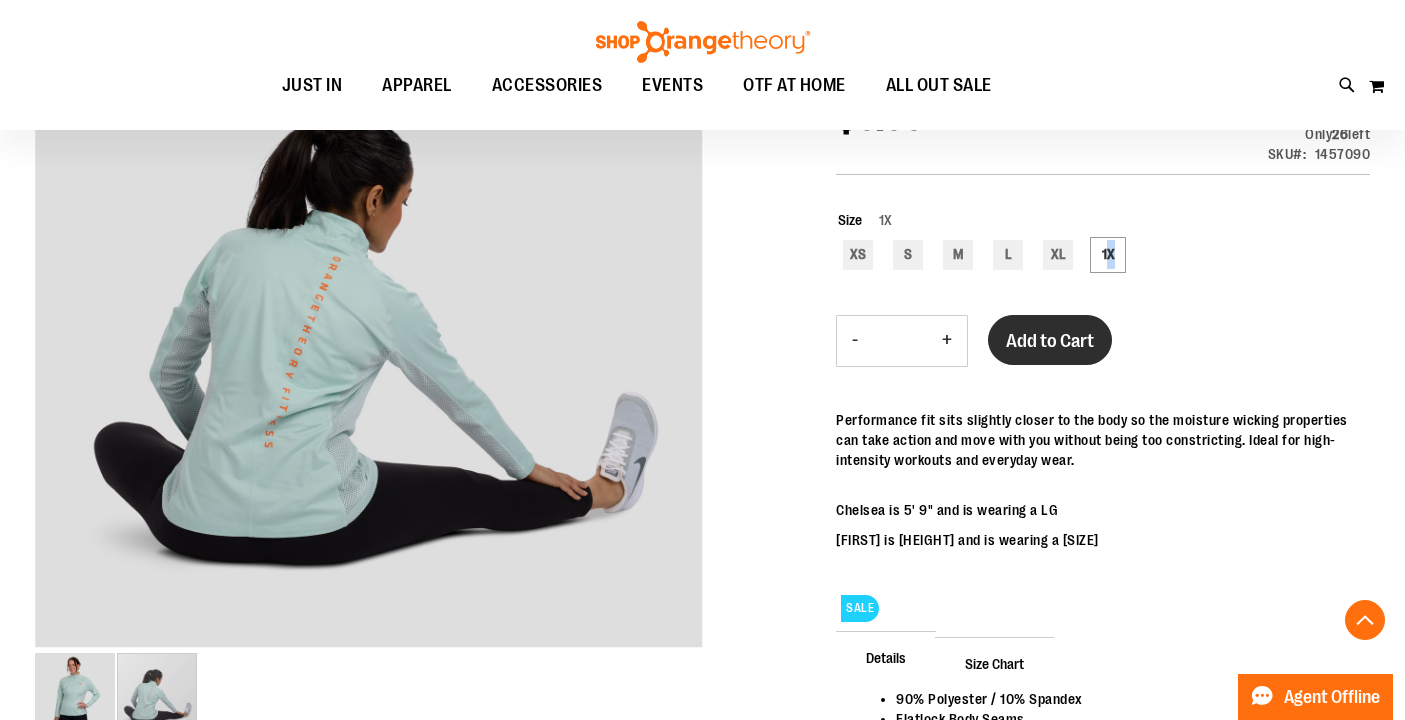 click on "Add to Cart" at bounding box center (1050, 341) 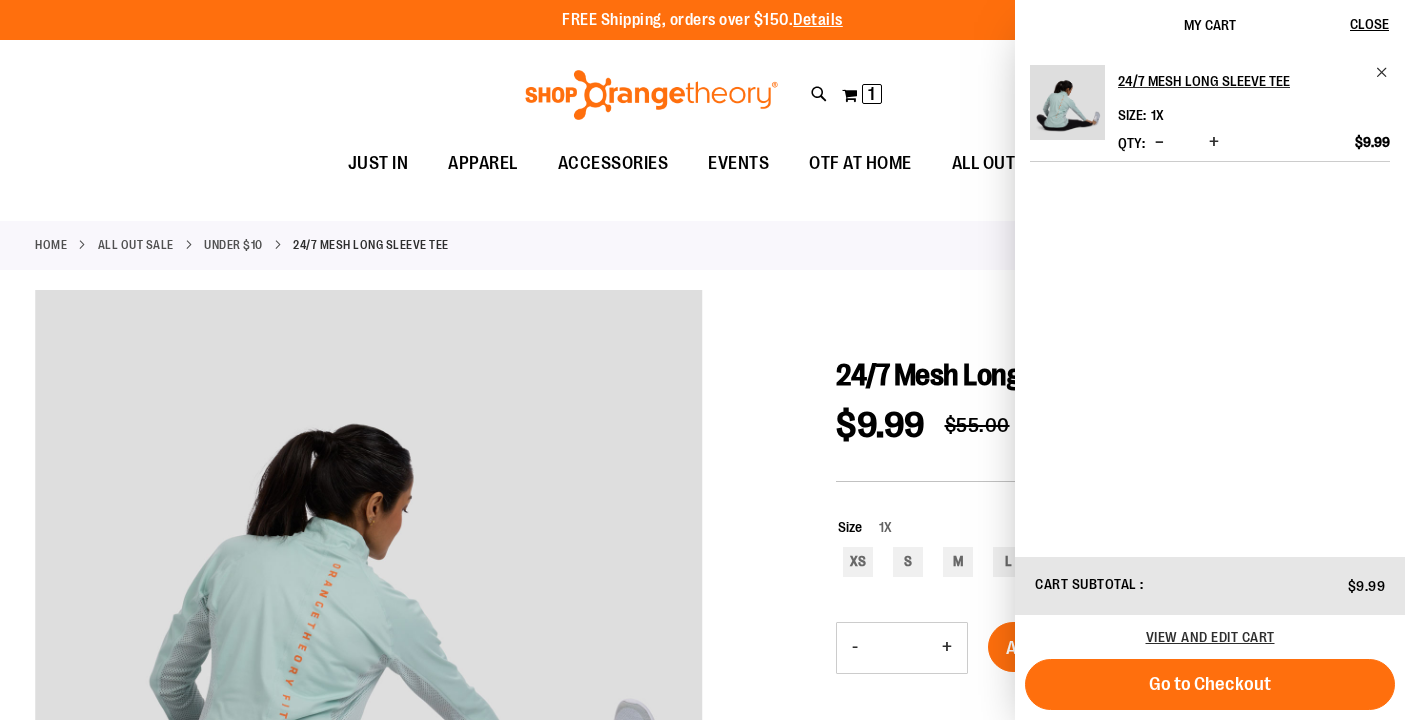 scroll, scrollTop: 0, scrollLeft: 0, axis: both 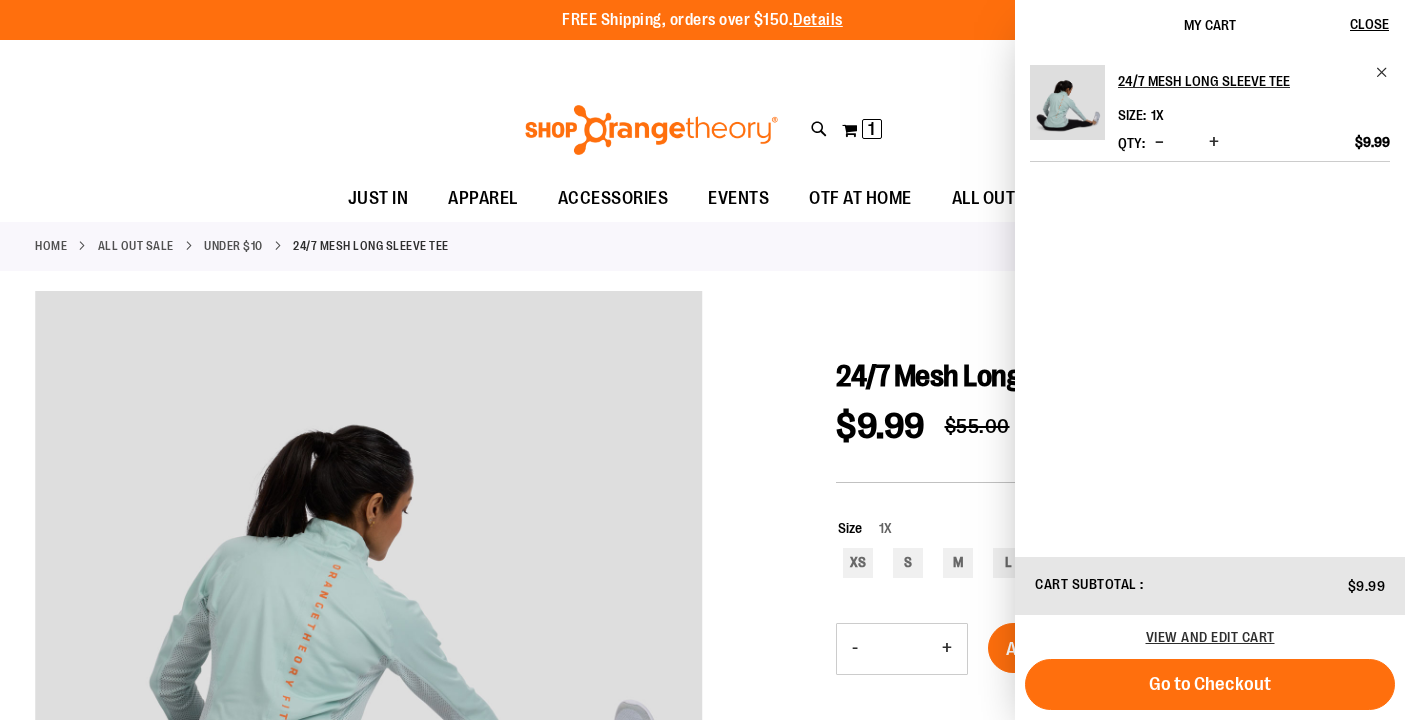 click on "Close" at bounding box center (1369, 24) 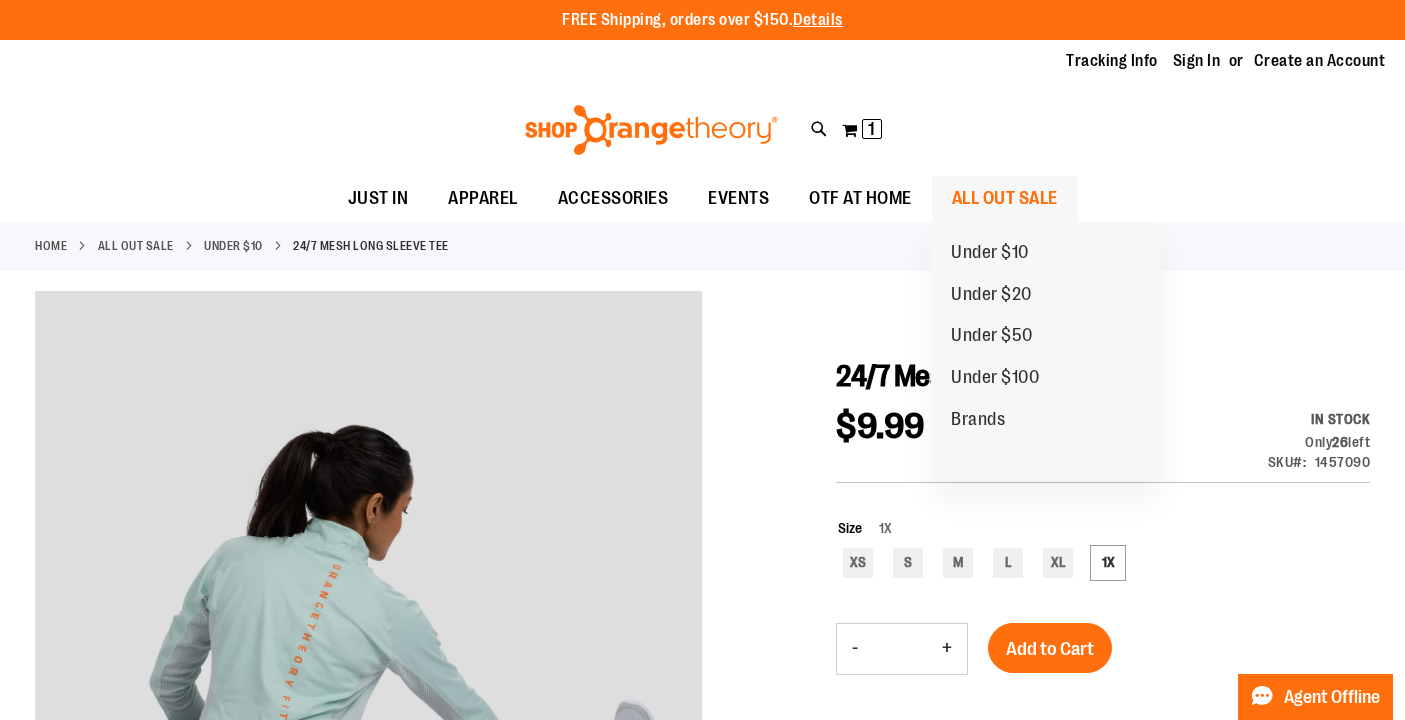 click on "ALL OUT SALE" at bounding box center [1005, 198] 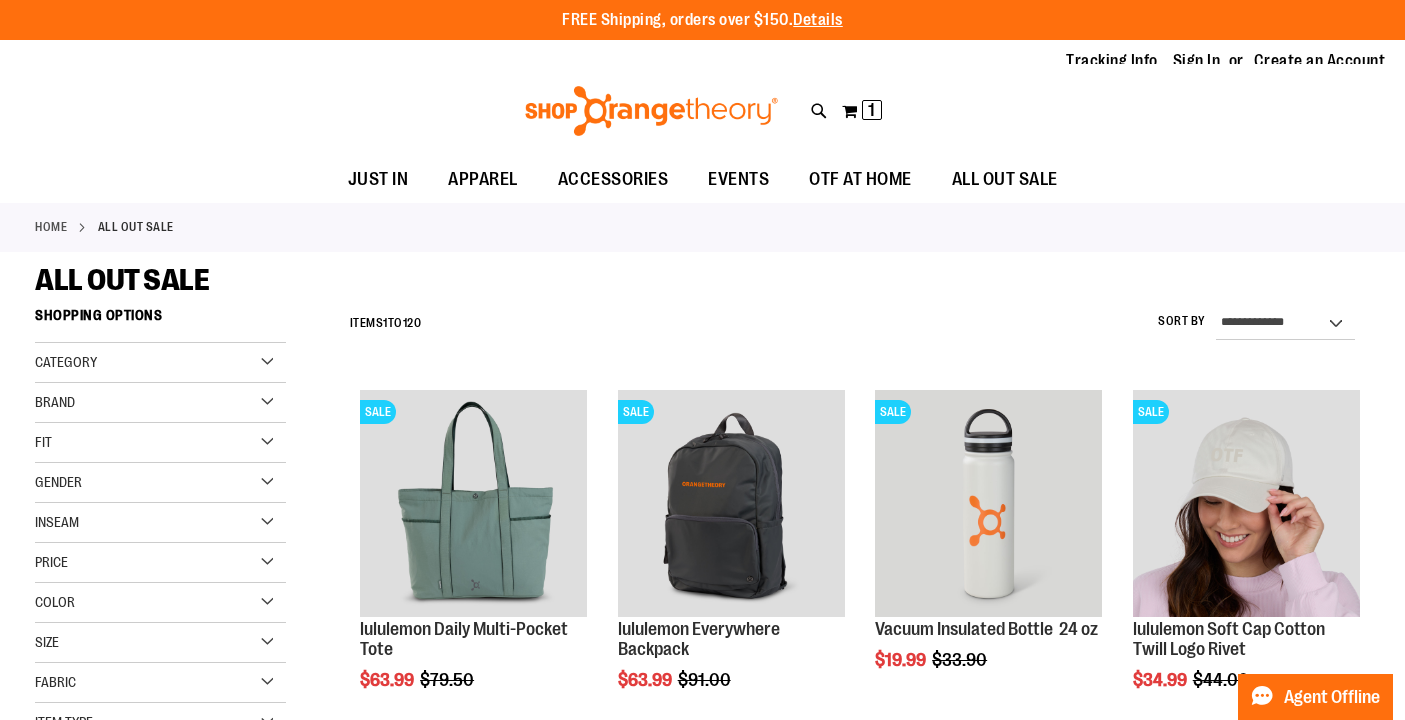 scroll, scrollTop: 0, scrollLeft: 0, axis: both 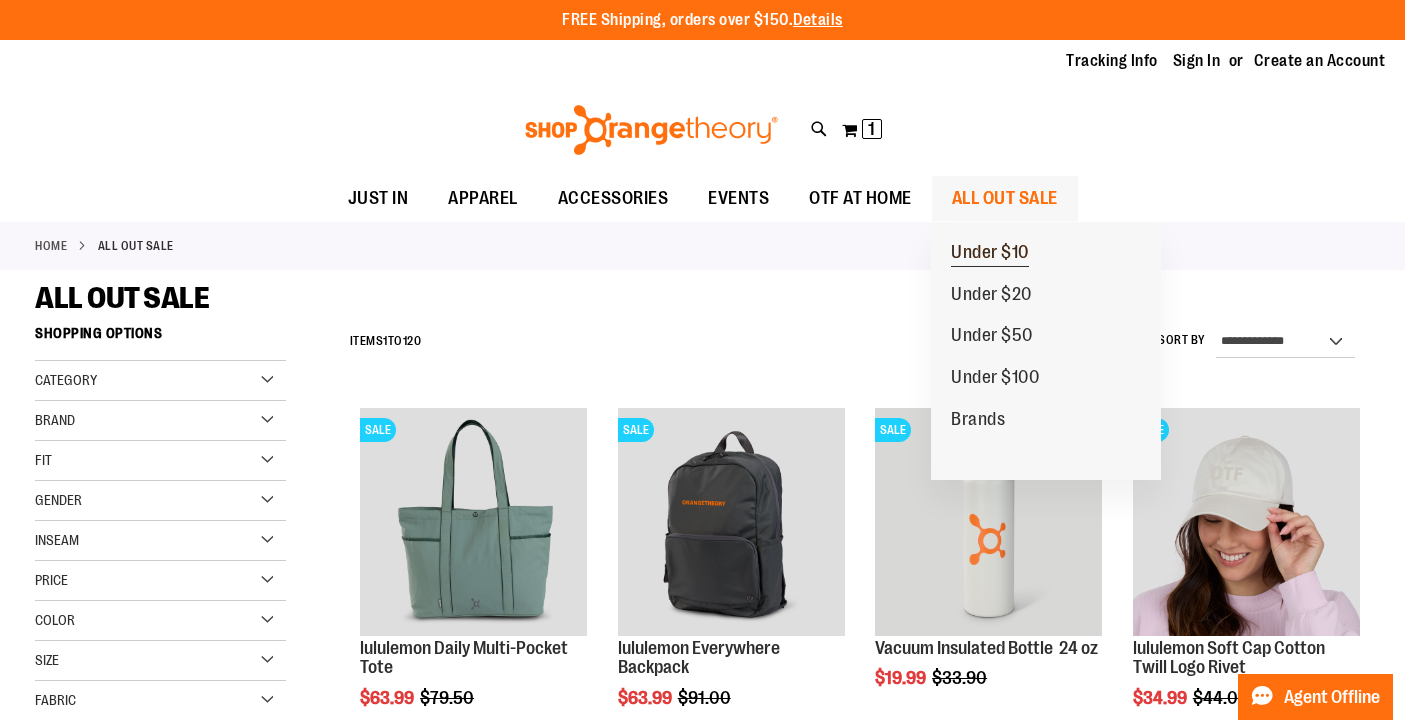 click on "Under $10" at bounding box center [990, 254] 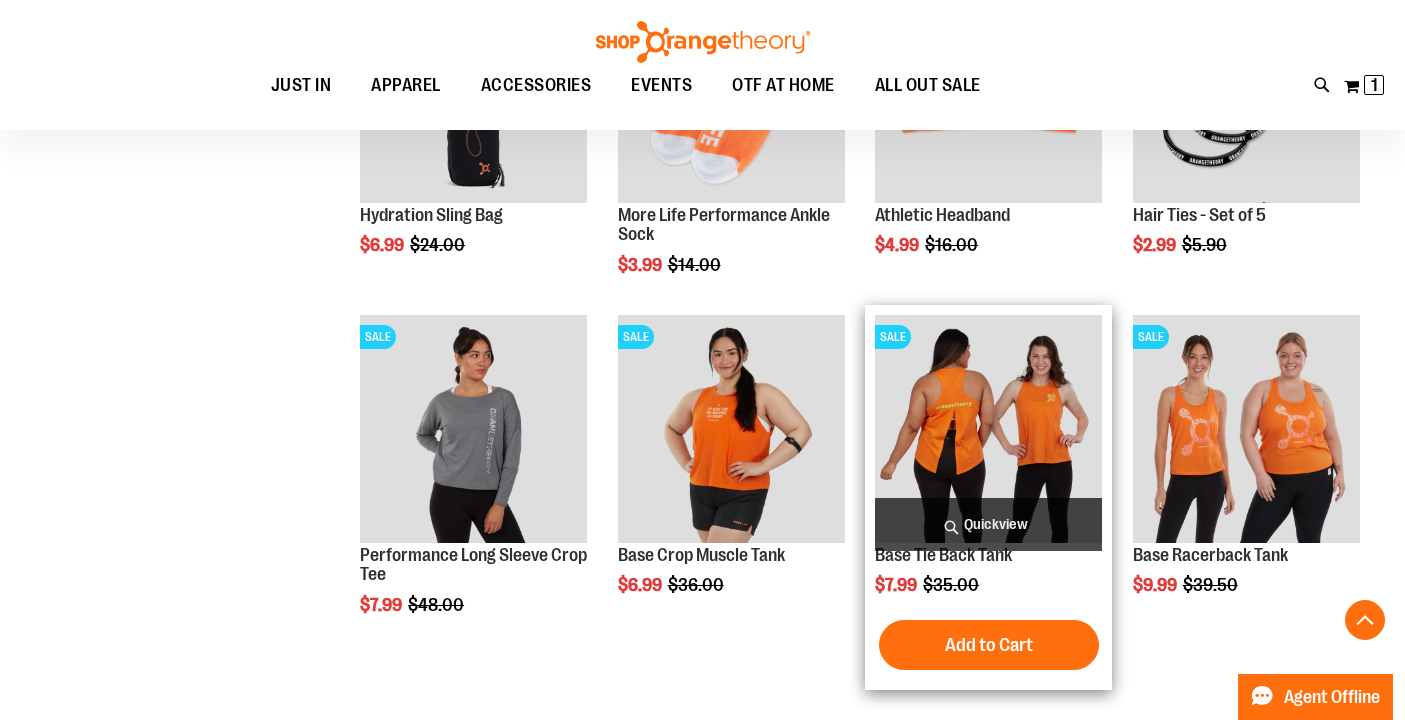 scroll, scrollTop: 573, scrollLeft: 0, axis: vertical 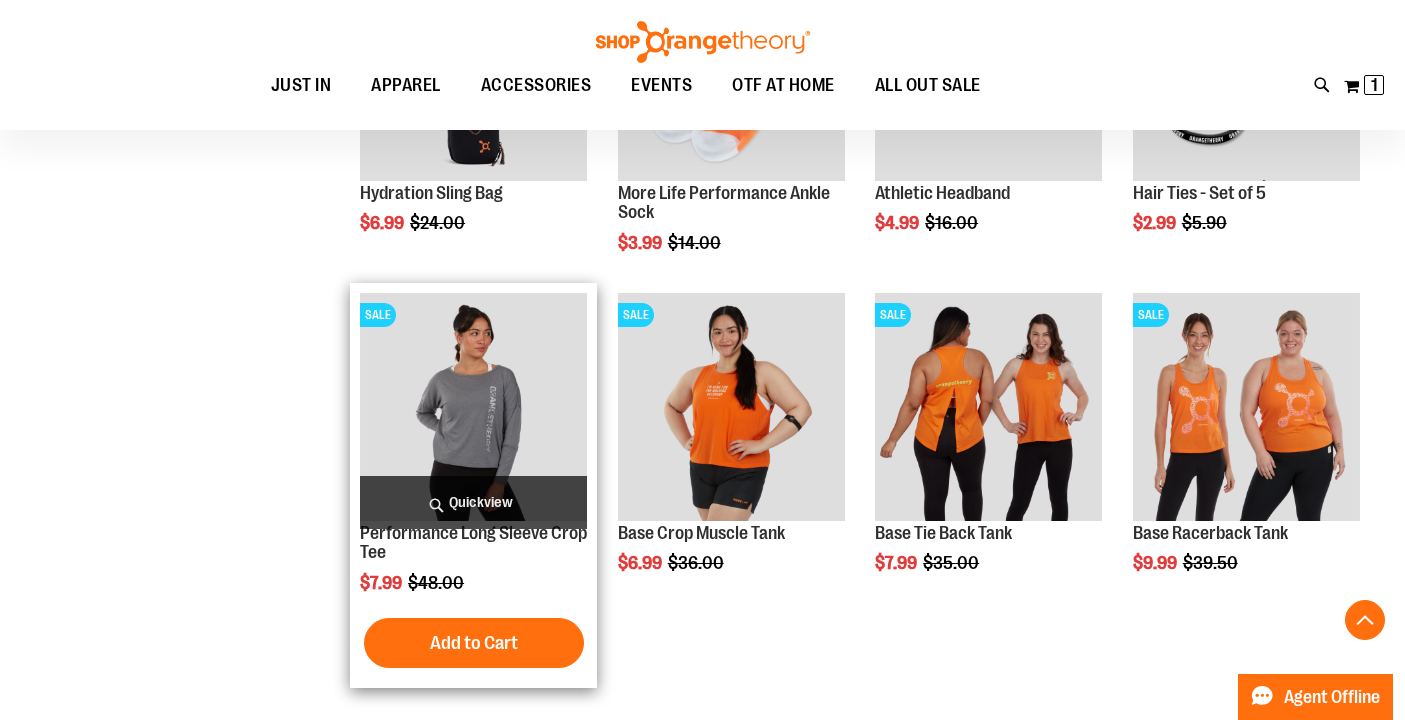 click at bounding box center (473, 406) 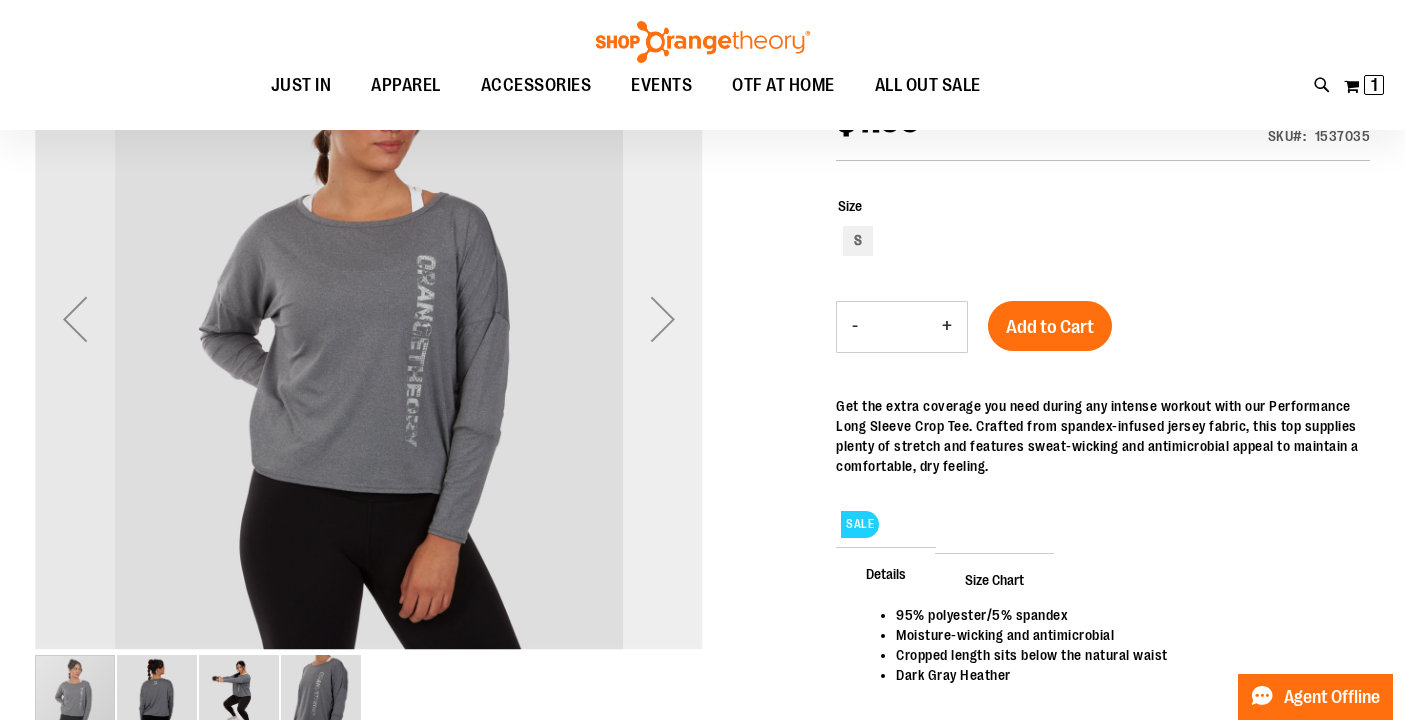 scroll, scrollTop: 338, scrollLeft: 0, axis: vertical 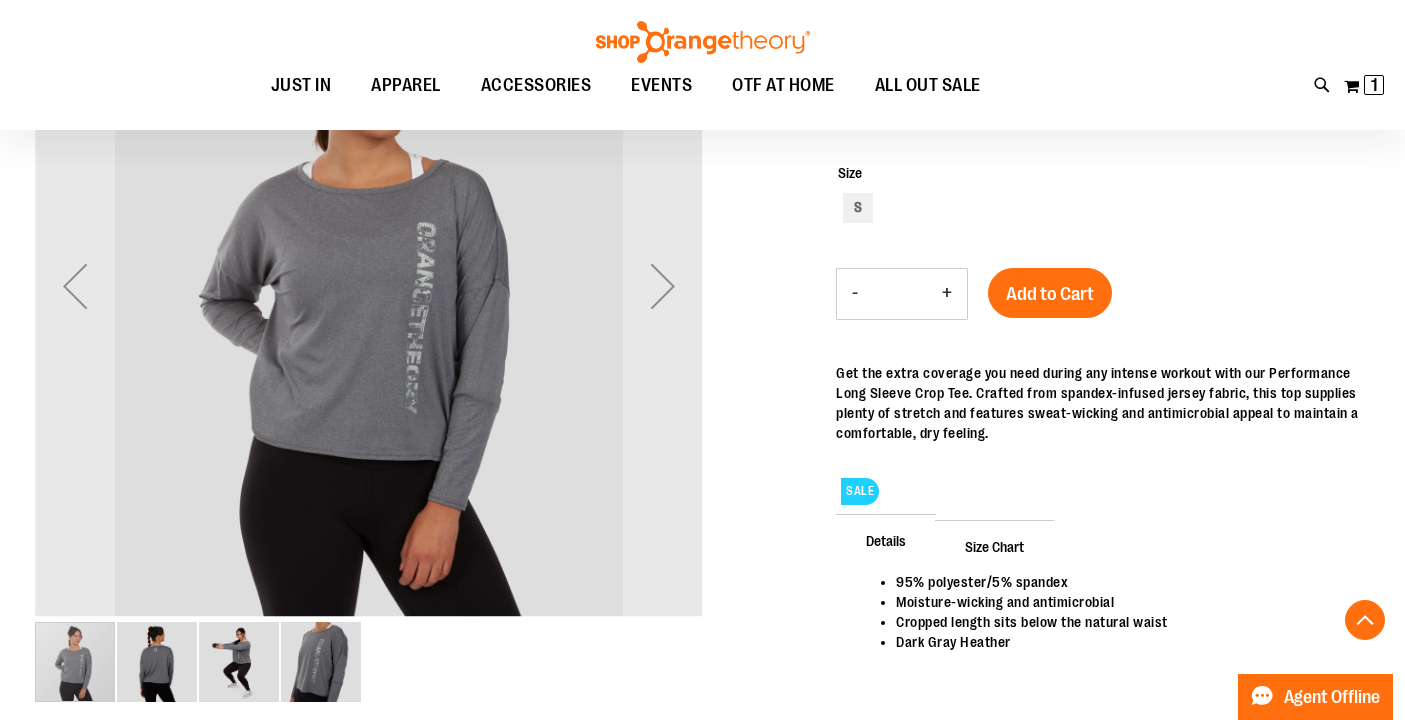click at bounding box center (239, 662) 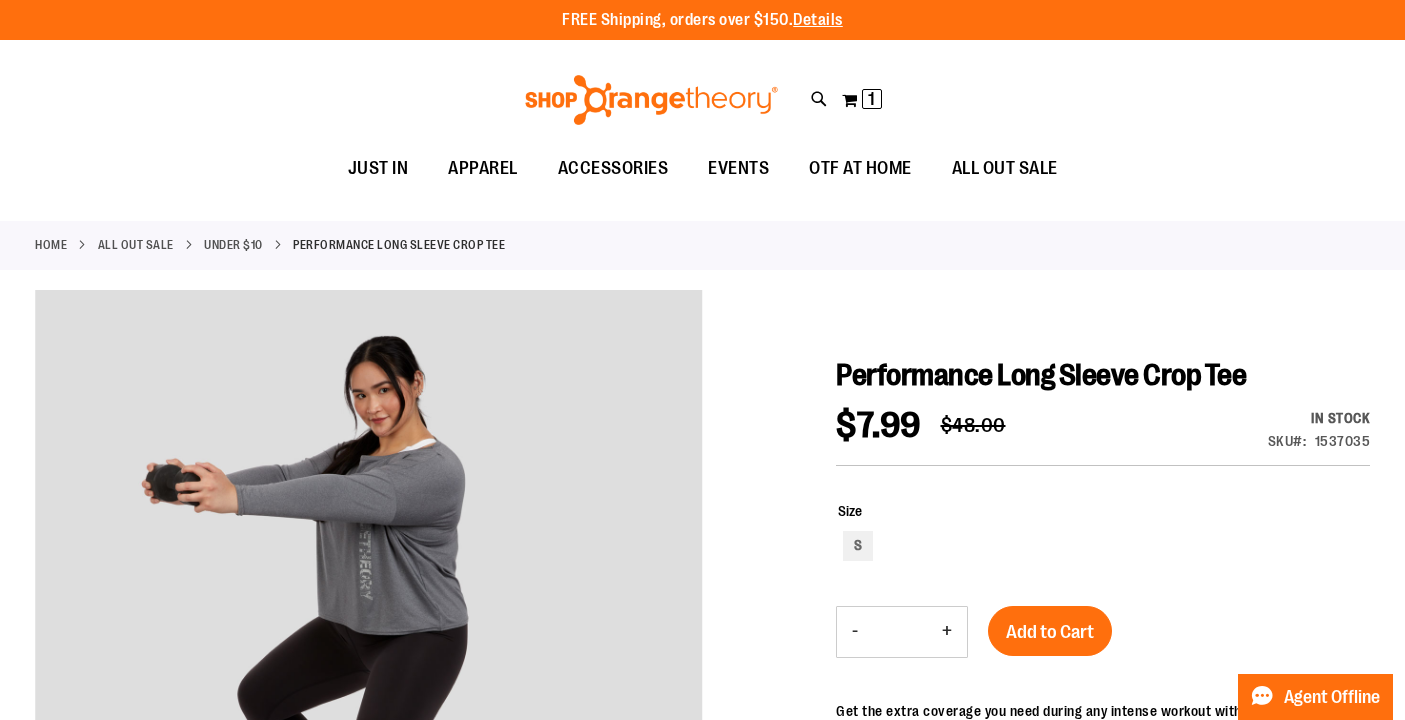 scroll, scrollTop: 0, scrollLeft: 0, axis: both 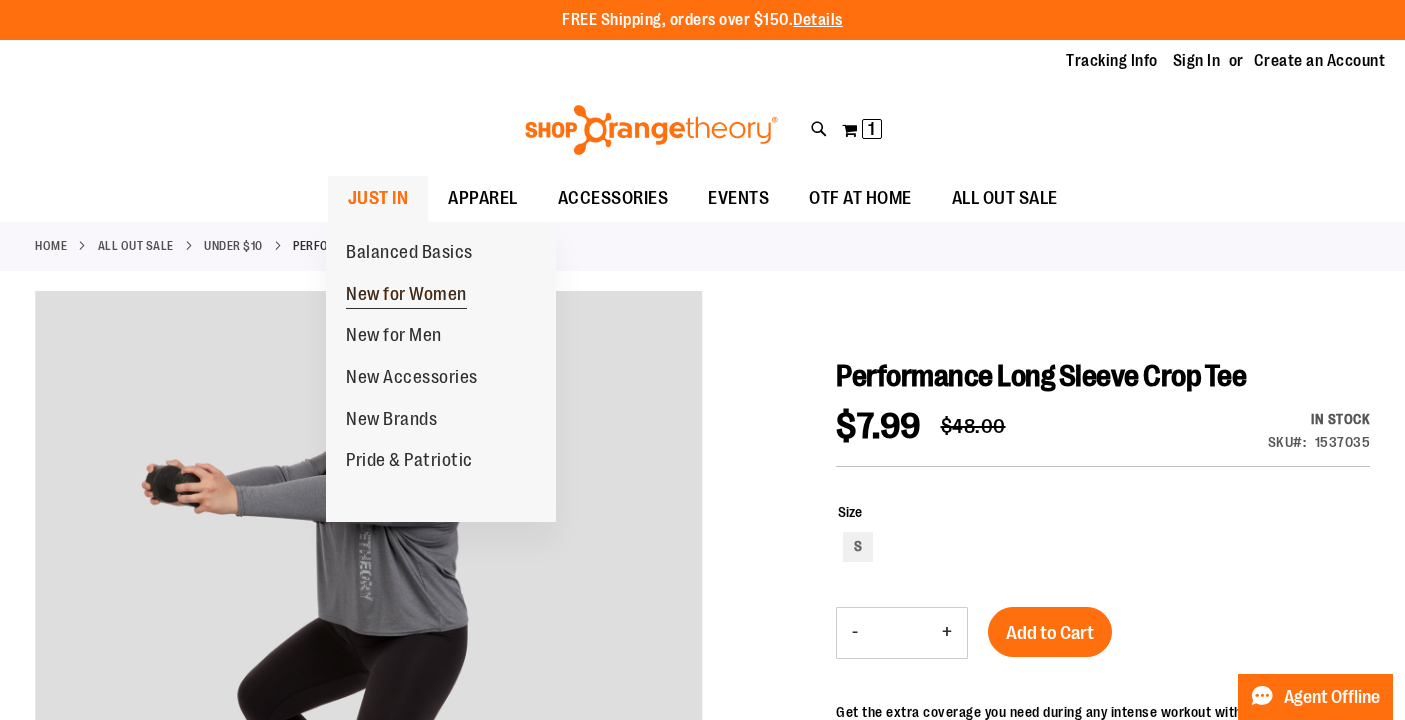 click on "New for Women" at bounding box center (406, 296) 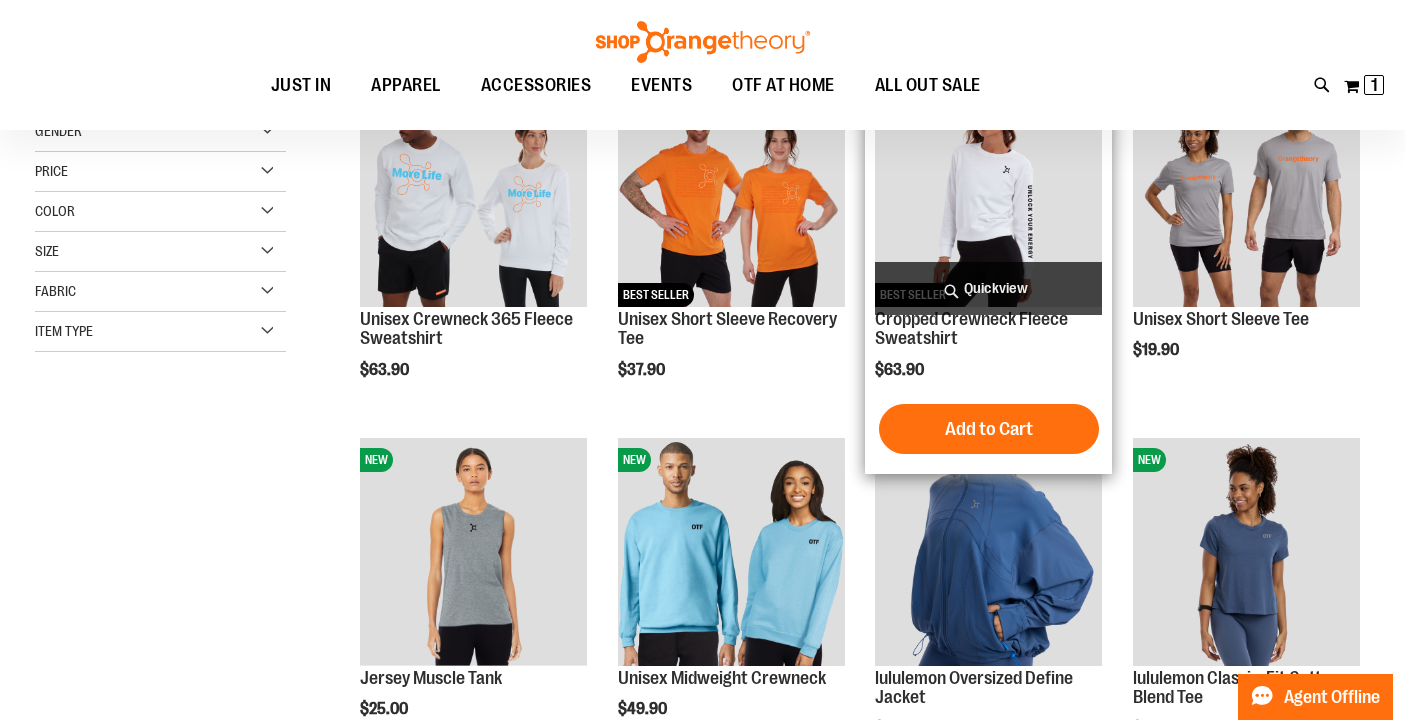 scroll, scrollTop: 107, scrollLeft: 0, axis: vertical 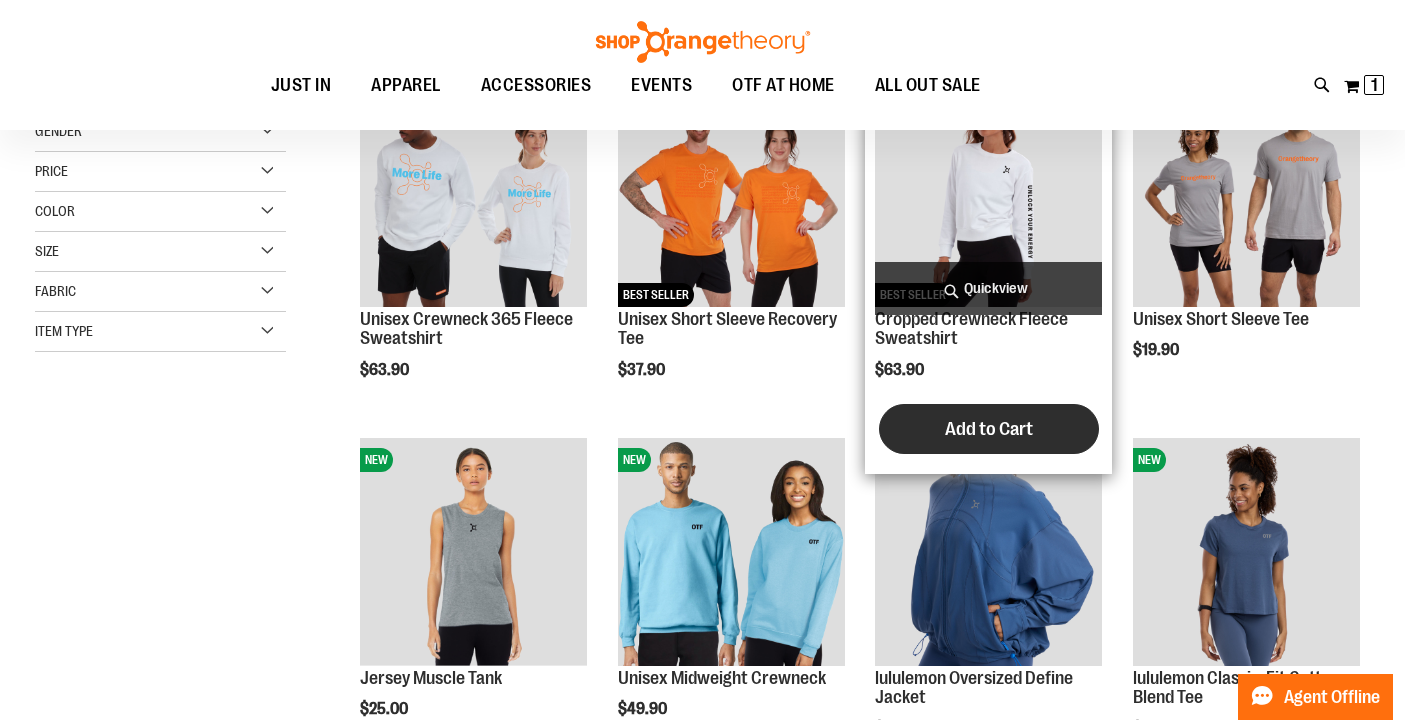 click on "Add to Cart" at bounding box center (989, 429) 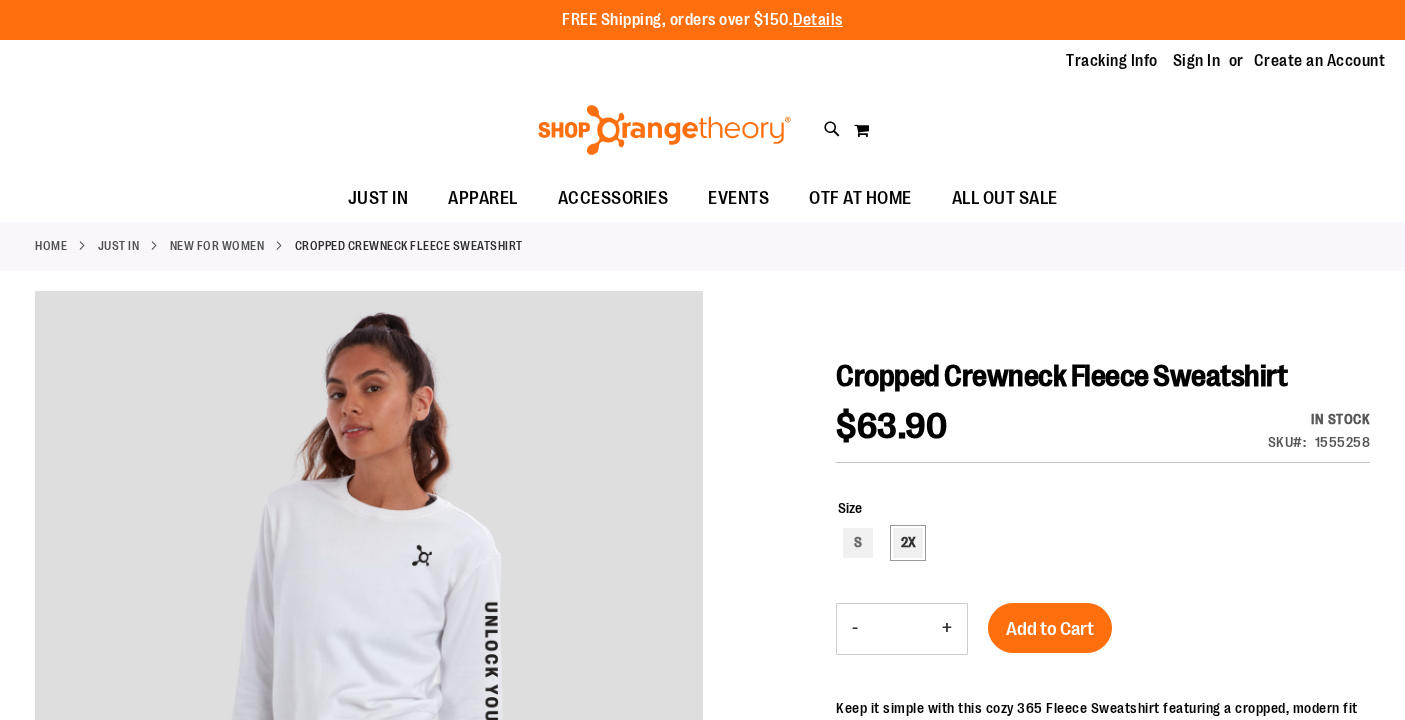 scroll, scrollTop: 0, scrollLeft: 0, axis: both 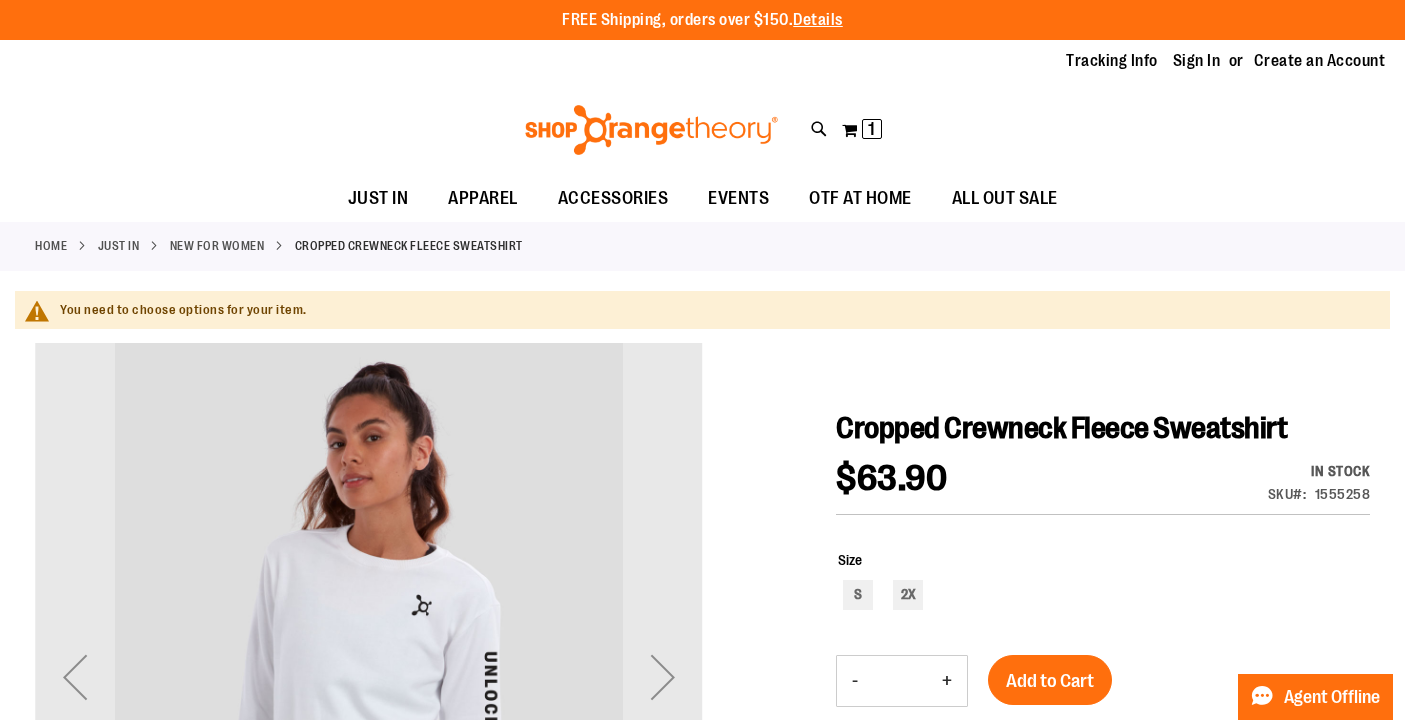 click on "Size S 2X" at bounding box center [1103, 582] 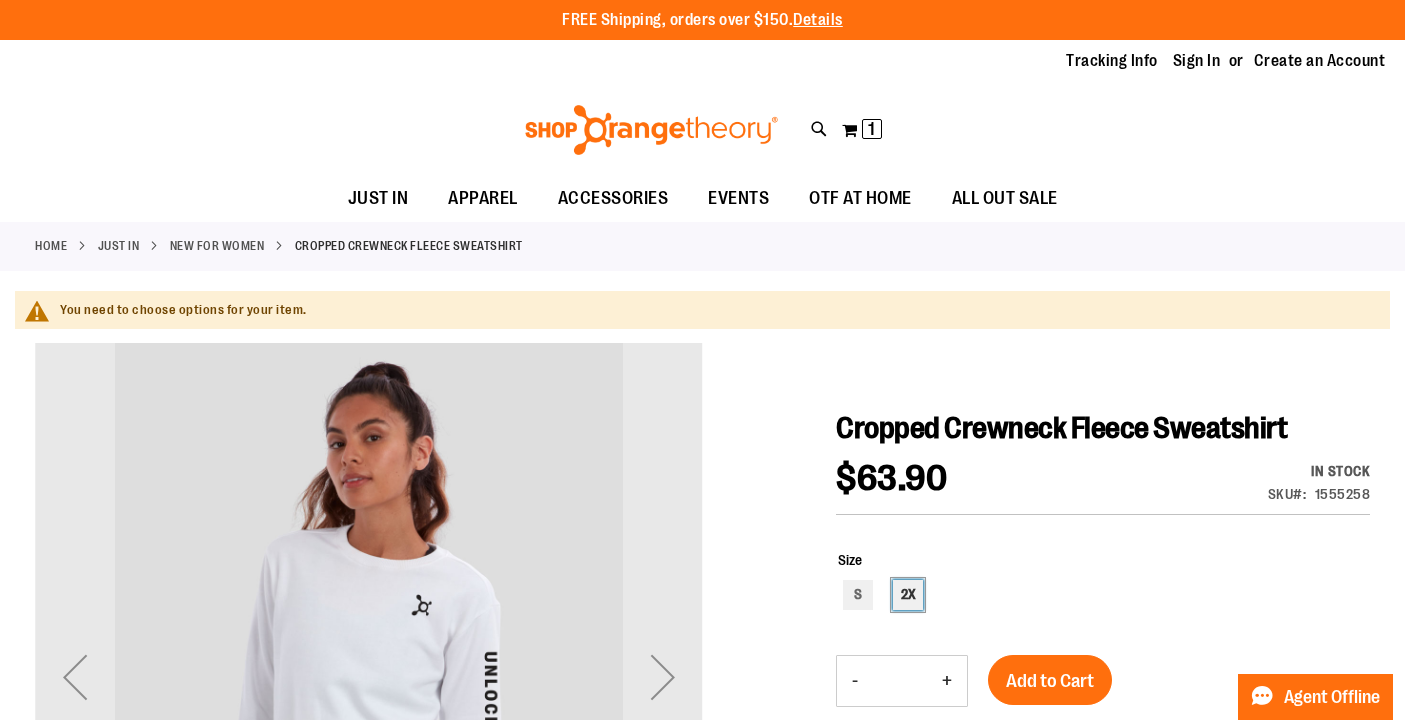 click on "2X" at bounding box center (908, 595) 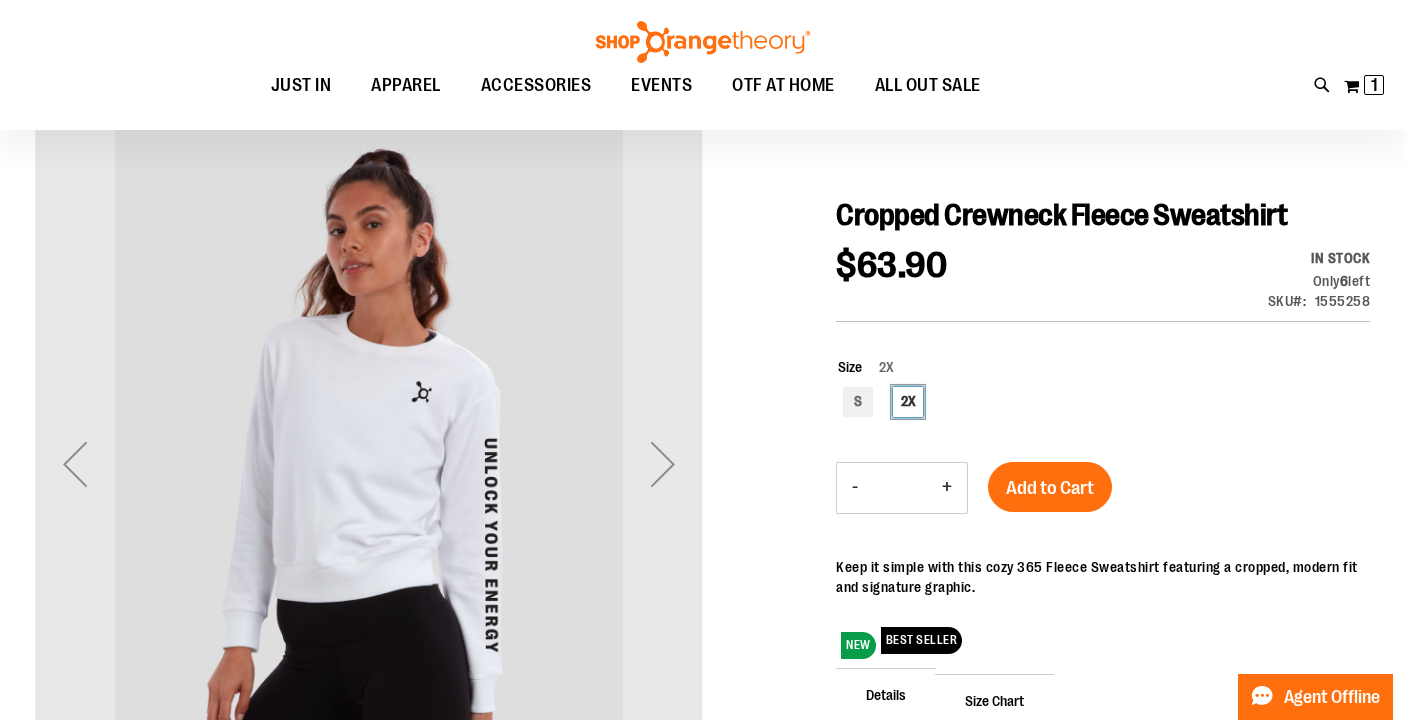 scroll, scrollTop: 185, scrollLeft: 0, axis: vertical 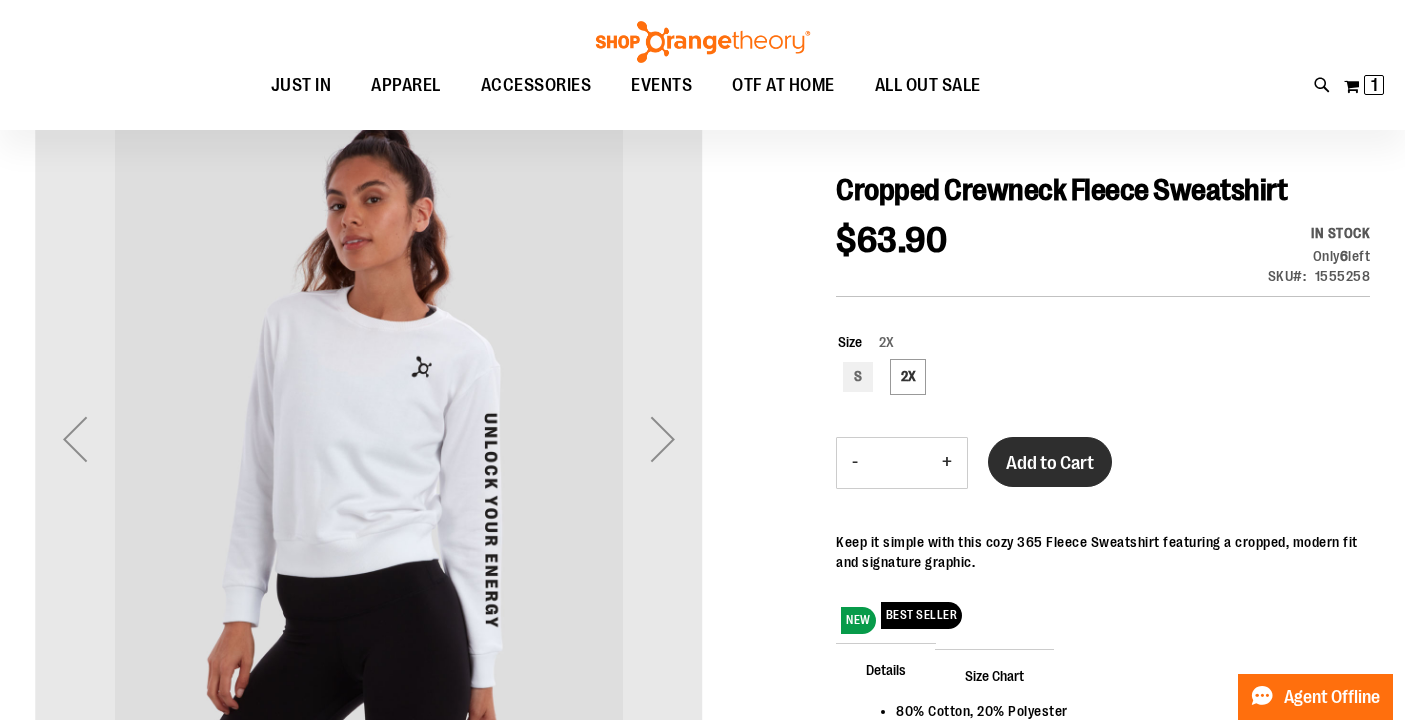 click on "Add to Cart" at bounding box center (1050, 463) 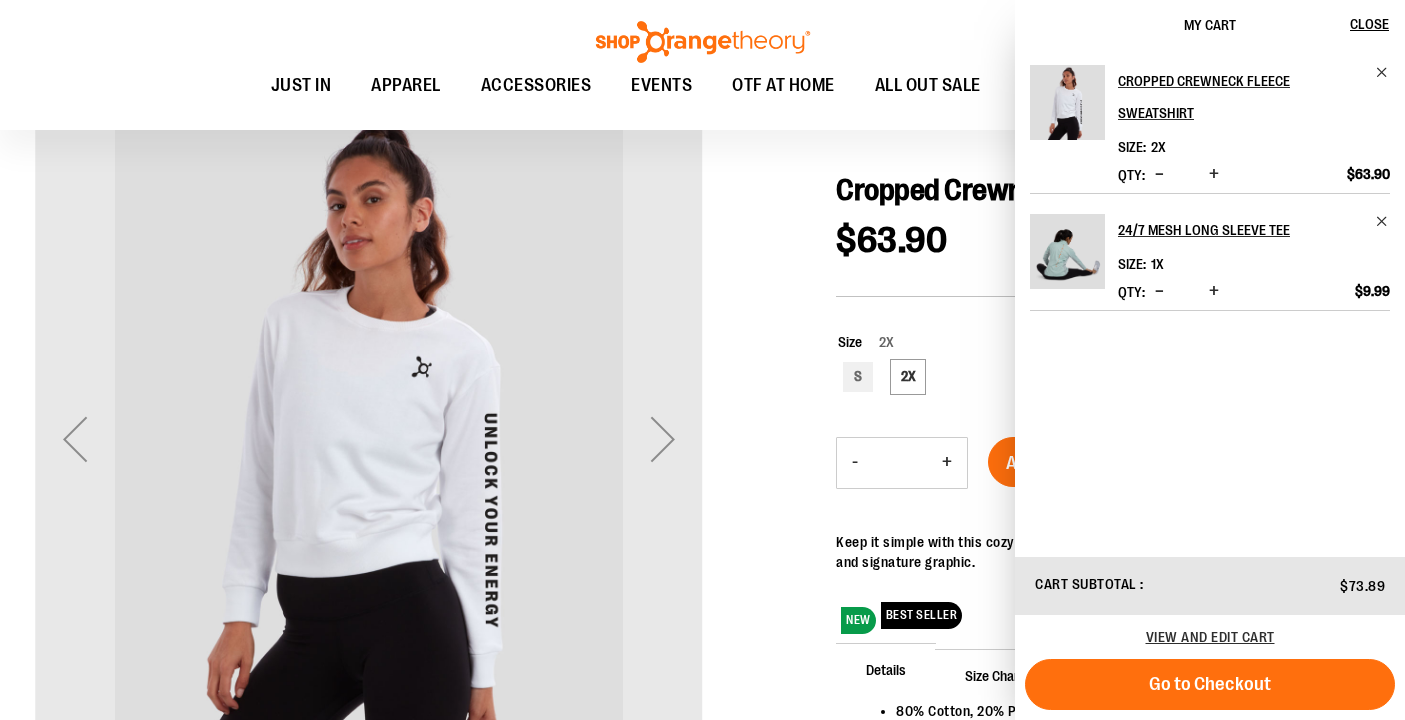 click at bounding box center [1159, 291] 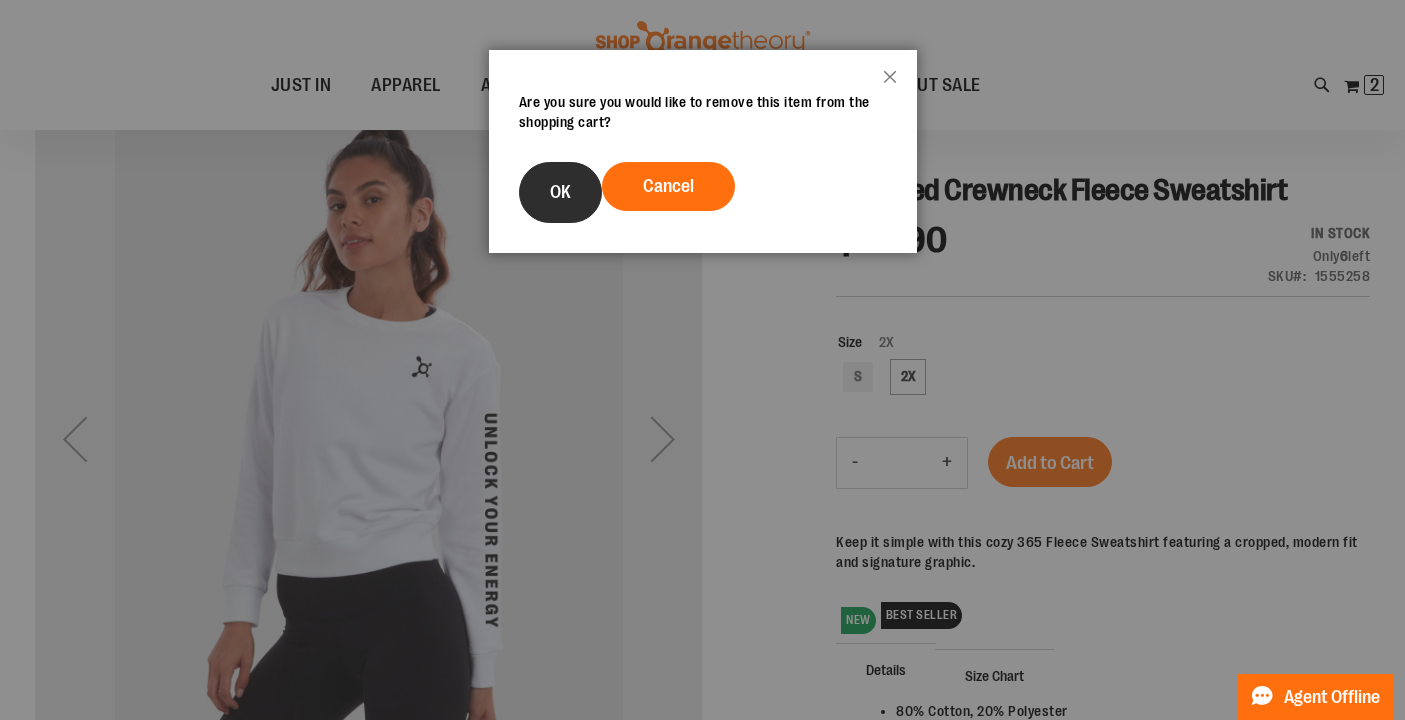 click on "OK" at bounding box center (560, 192) 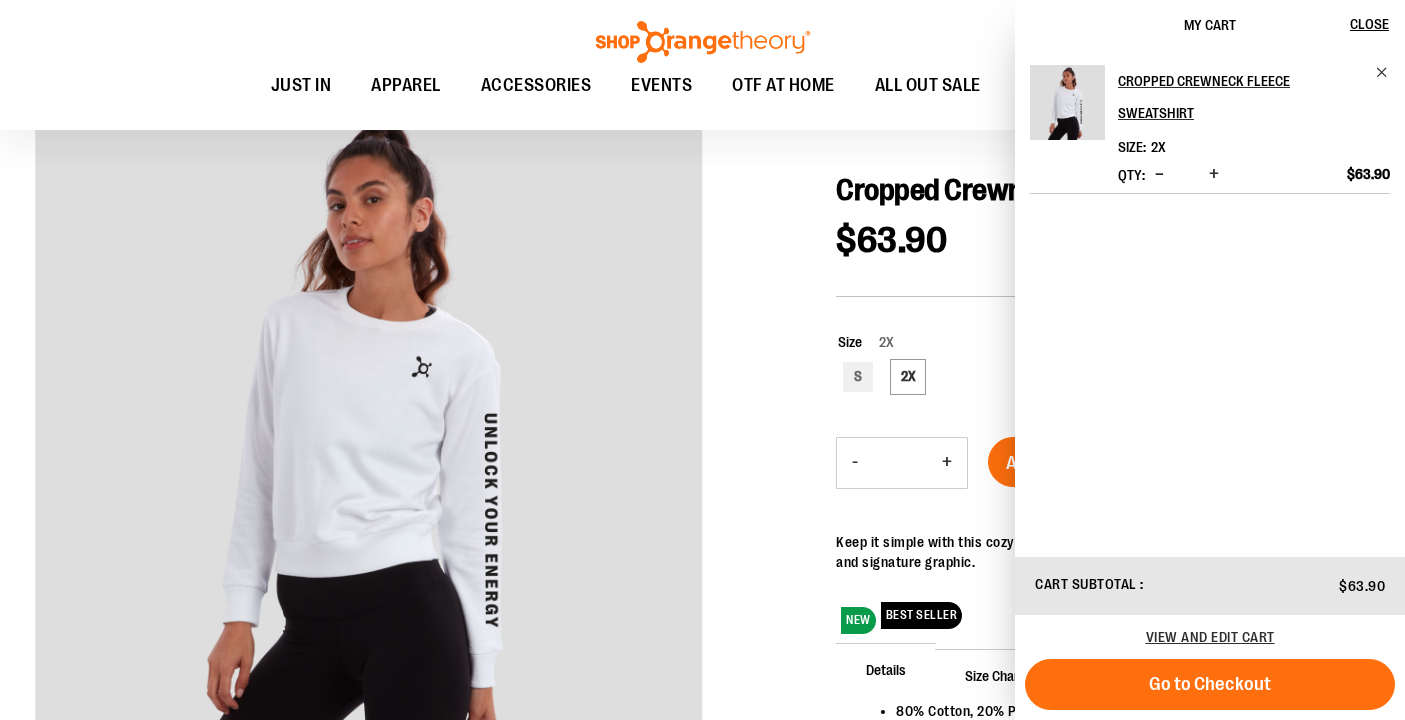 click at bounding box center (702, 513) 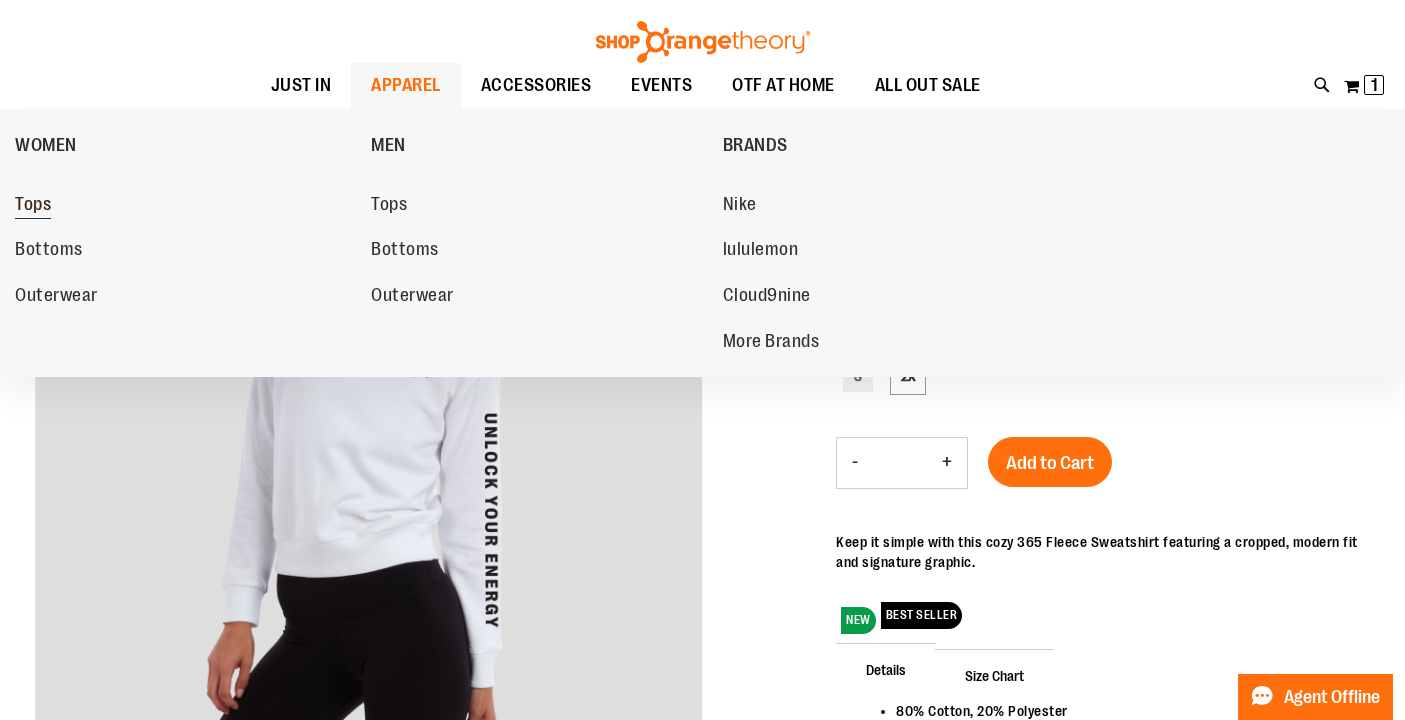 click on "Tops" at bounding box center (33, 206) 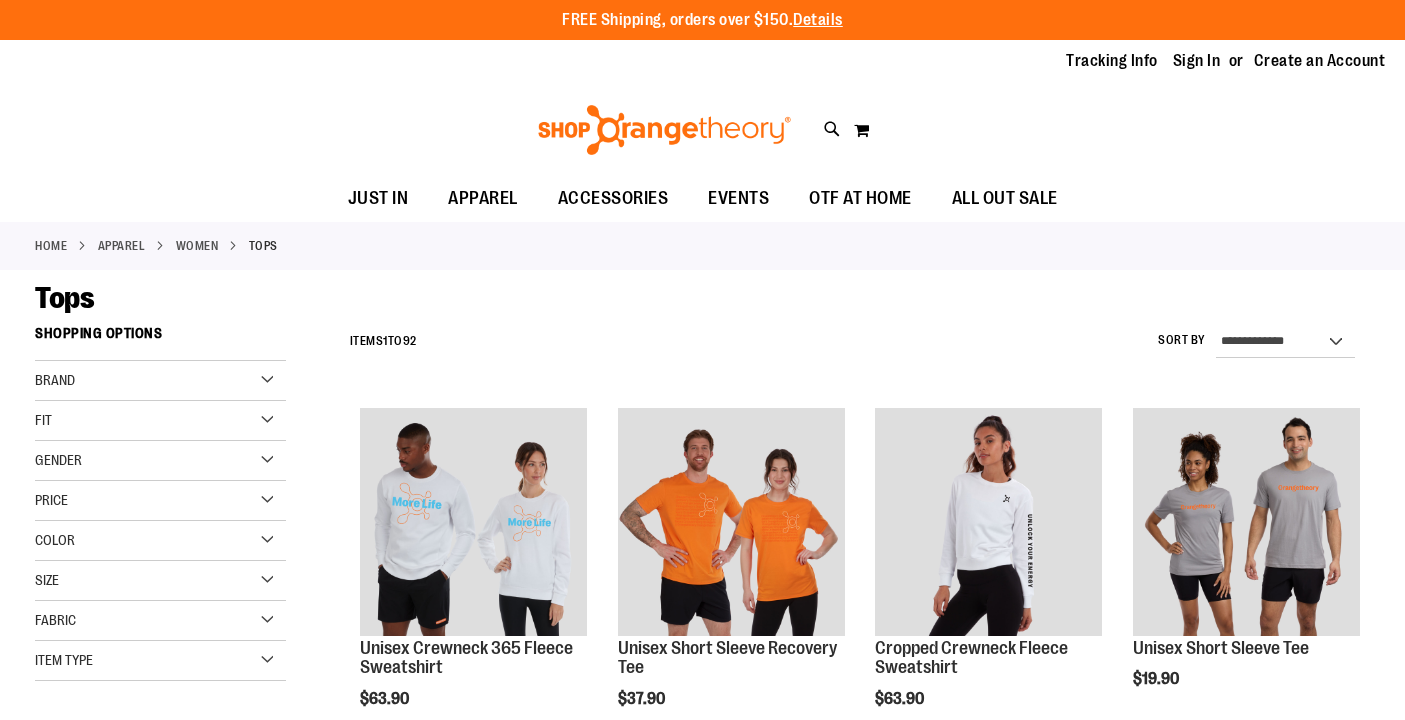 scroll, scrollTop: 0, scrollLeft: 0, axis: both 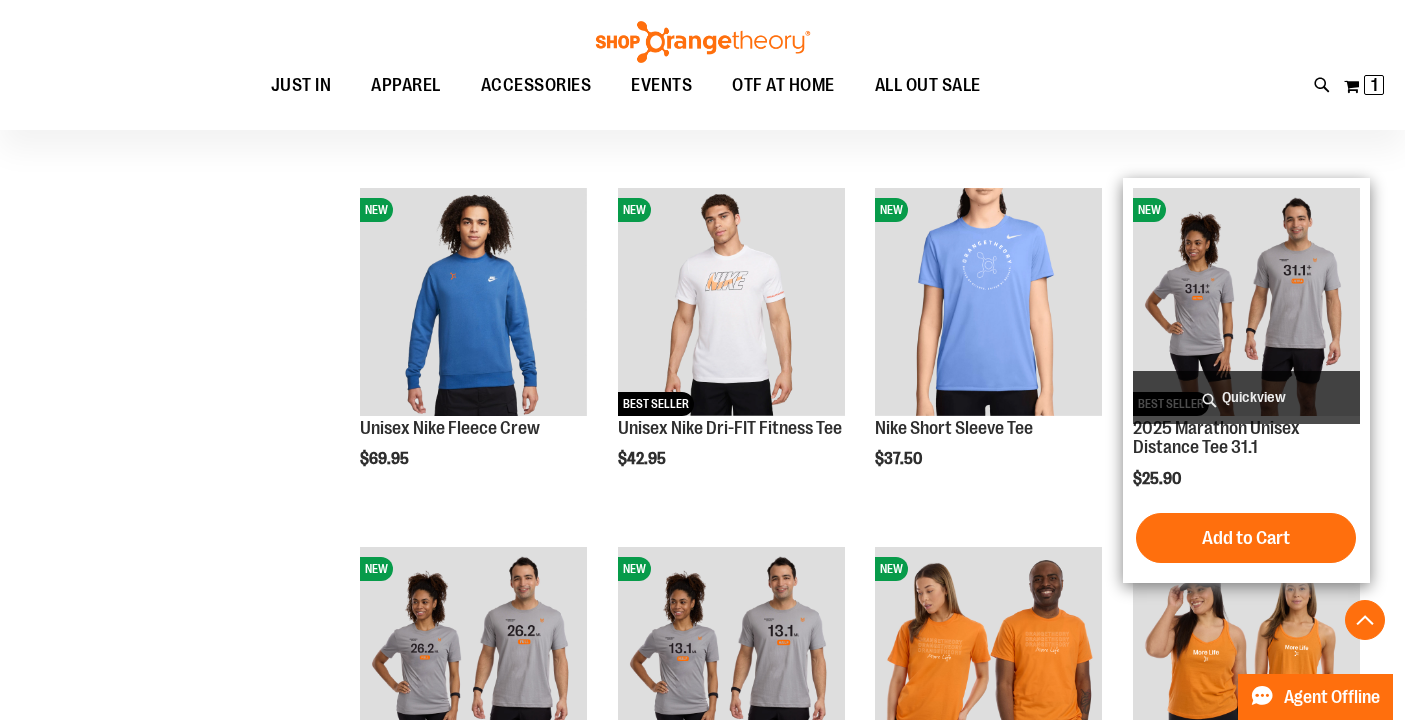 click at bounding box center (1246, 301) 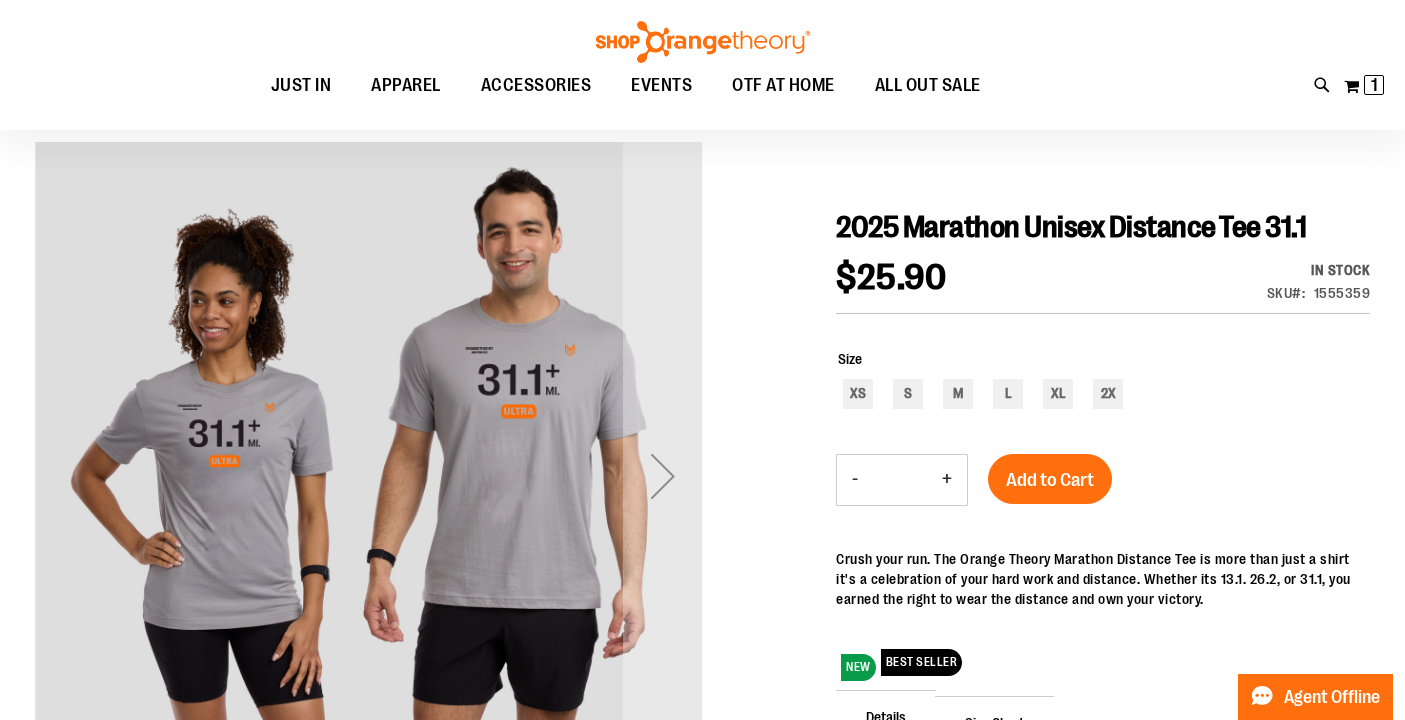 scroll, scrollTop: 152, scrollLeft: 0, axis: vertical 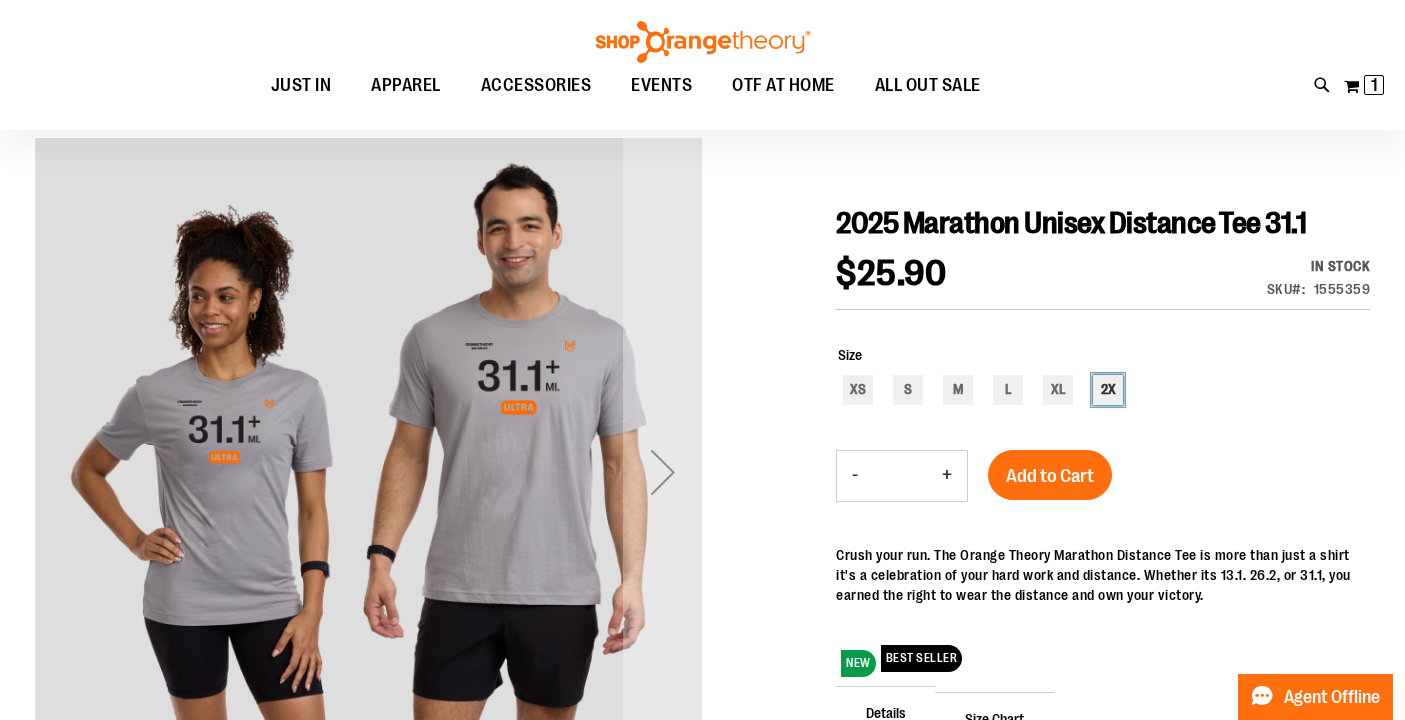 click on "2X" at bounding box center (1108, 390) 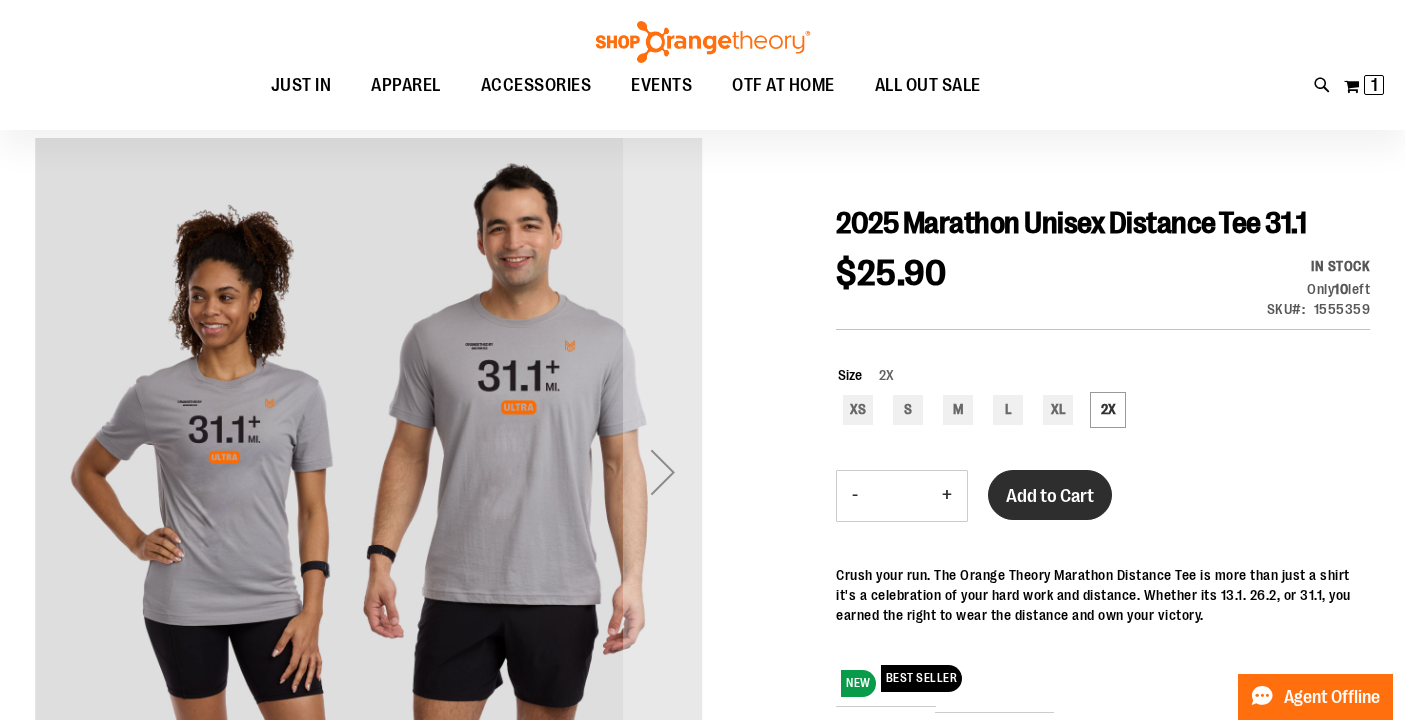 click on "Add to Cart" at bounding box center [1050, 496] 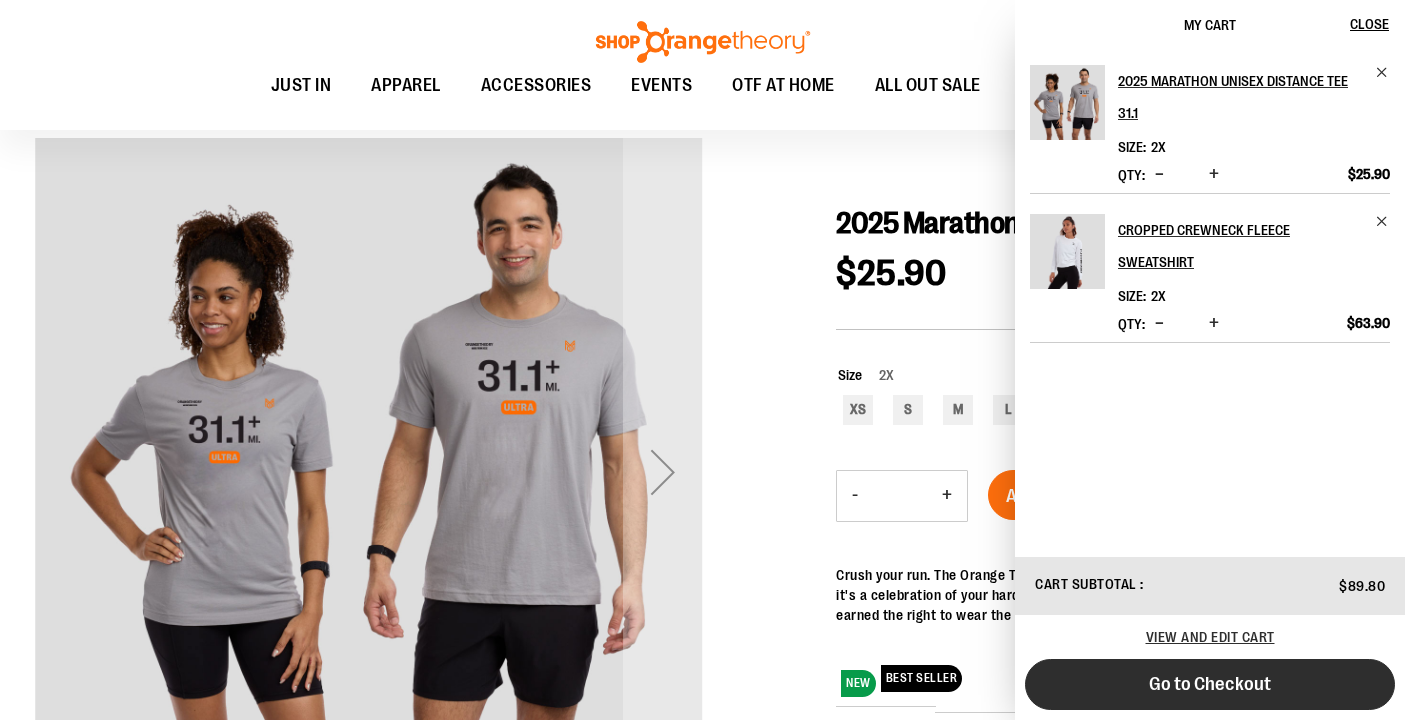 click on "Go to Checkout" at bounding box center (1210, 684) 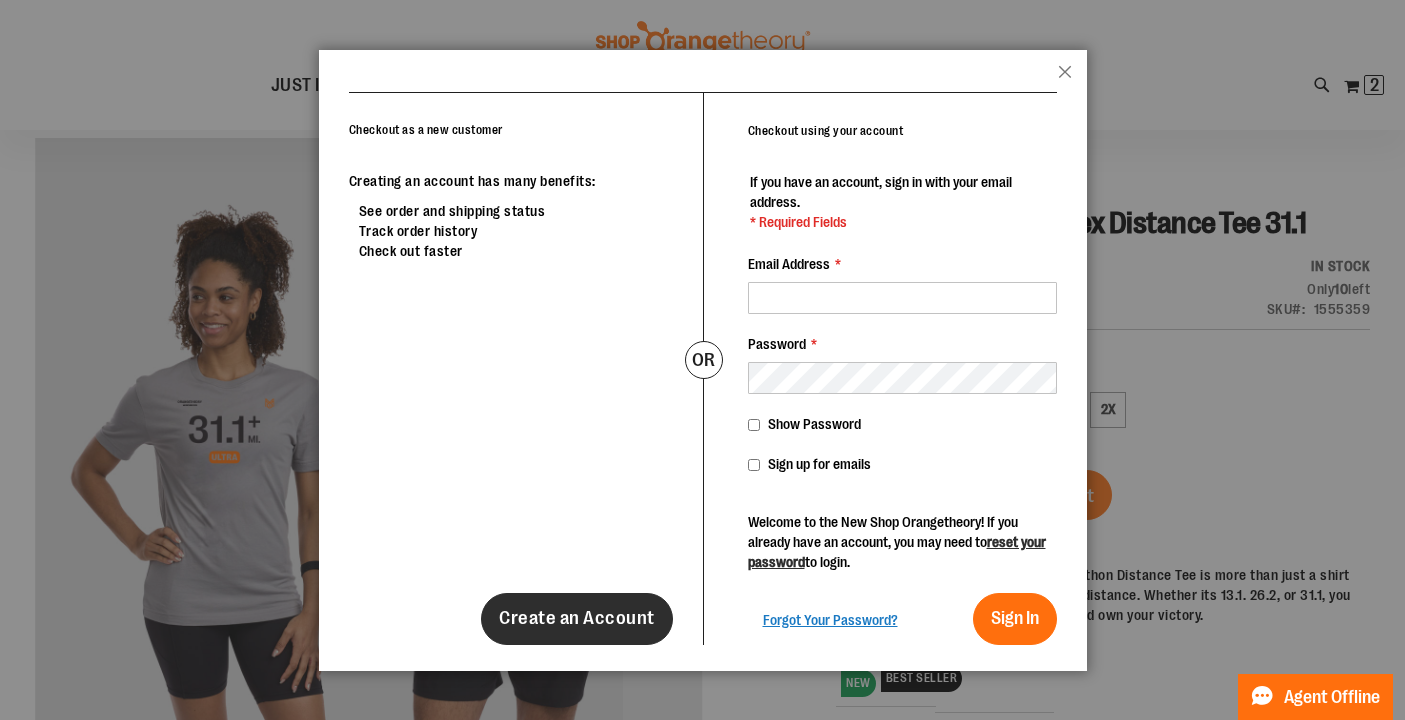 click on "Create an Account" at bounding box center [577, 618] 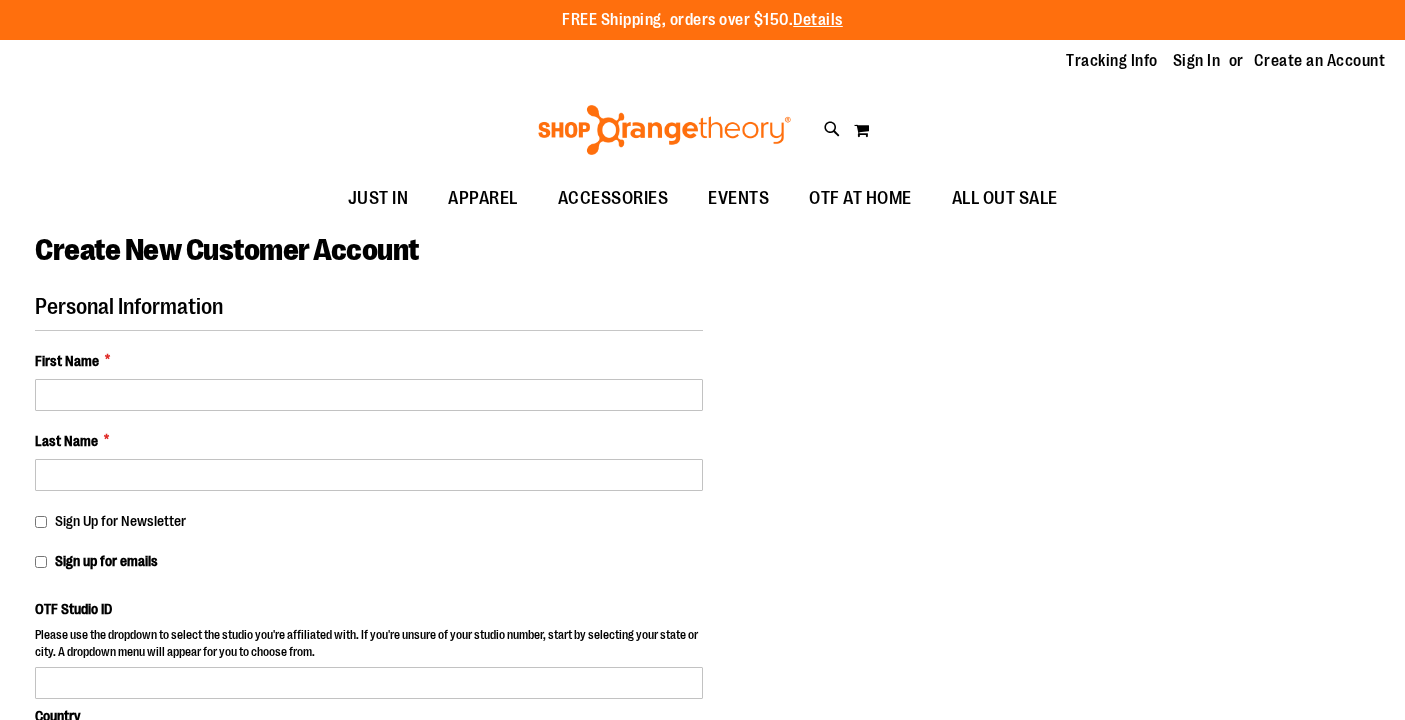 scroll, scrollTop: 0, scrollLeft: 0, axis: both 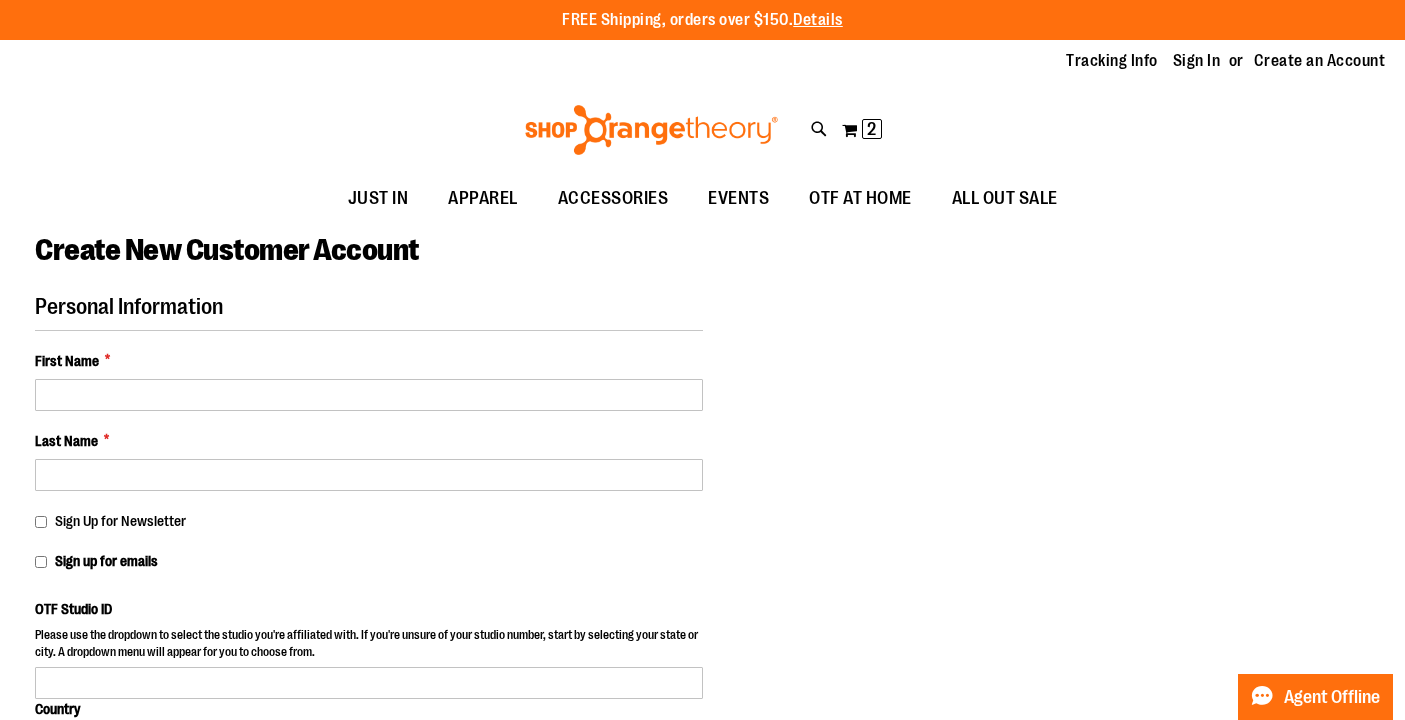 click on "Personal Information
First Name *
Last Name *
Sign Up for Newsletter
Sign up for emails
OTF Studio ID
Country
*** ***" at bounding box center [369, 621] 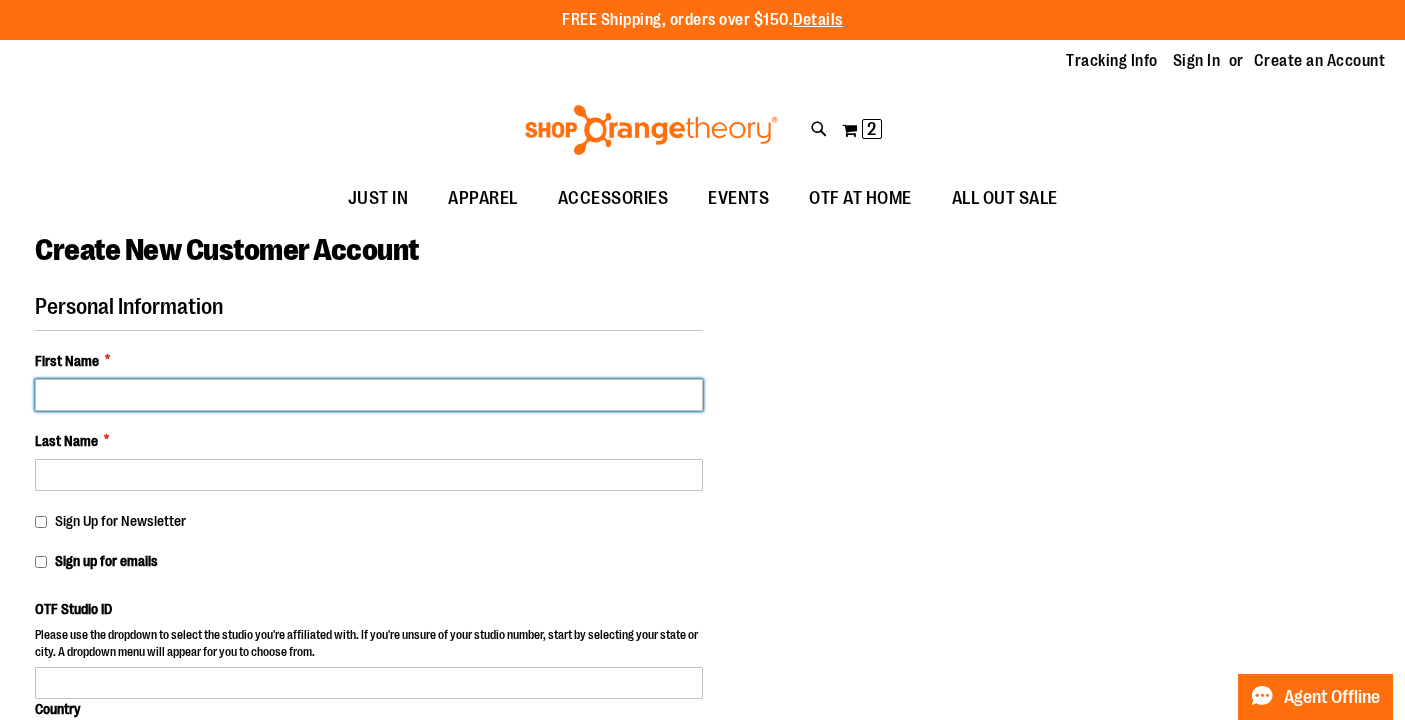 click on "First Name *" at bounding box center (369, 395) 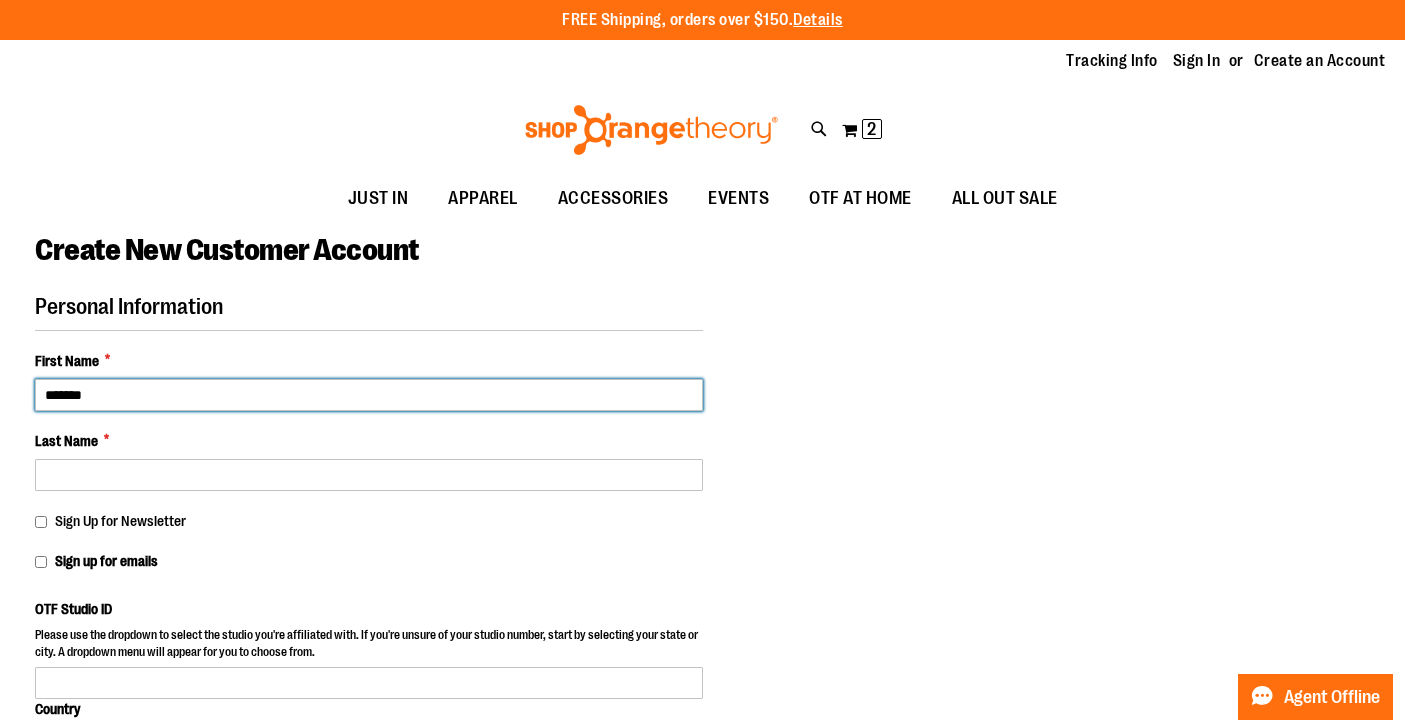 type on "*******" 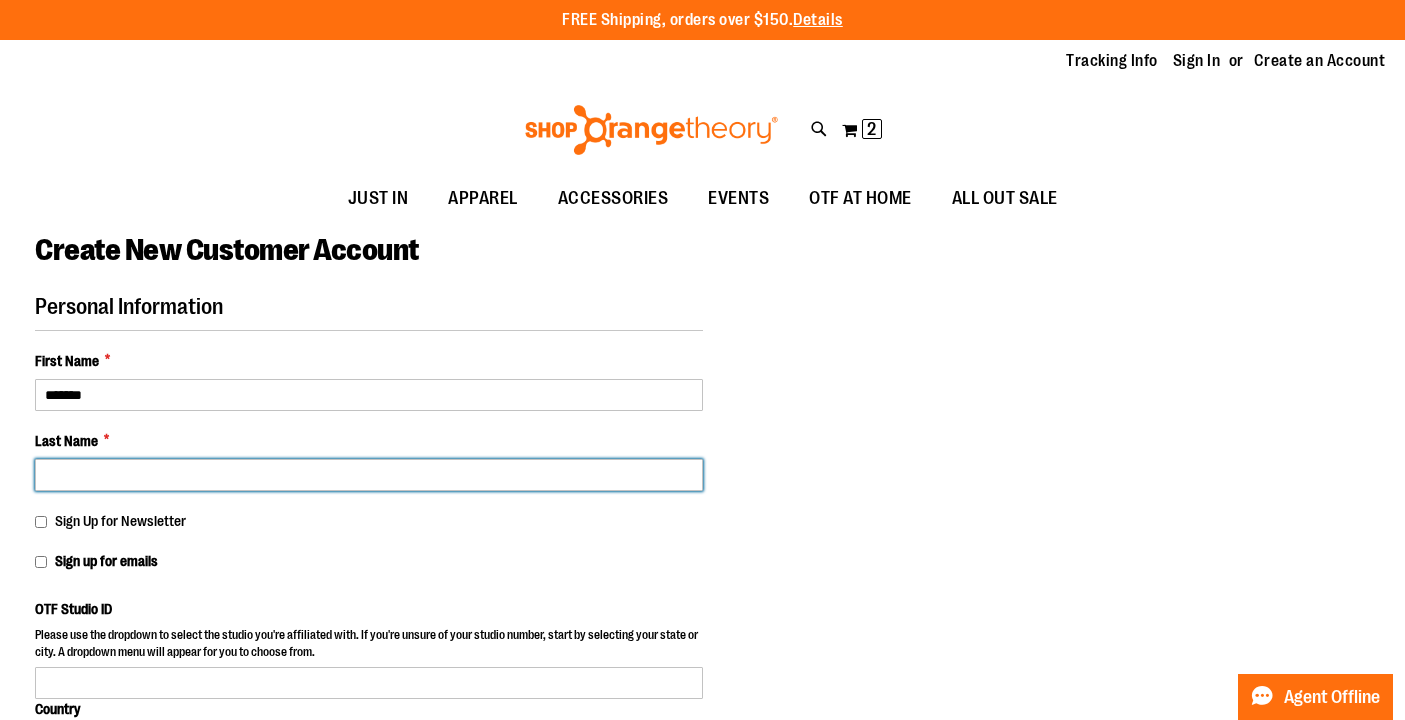 click on "Last Name *" at bounding box center [369, 475] 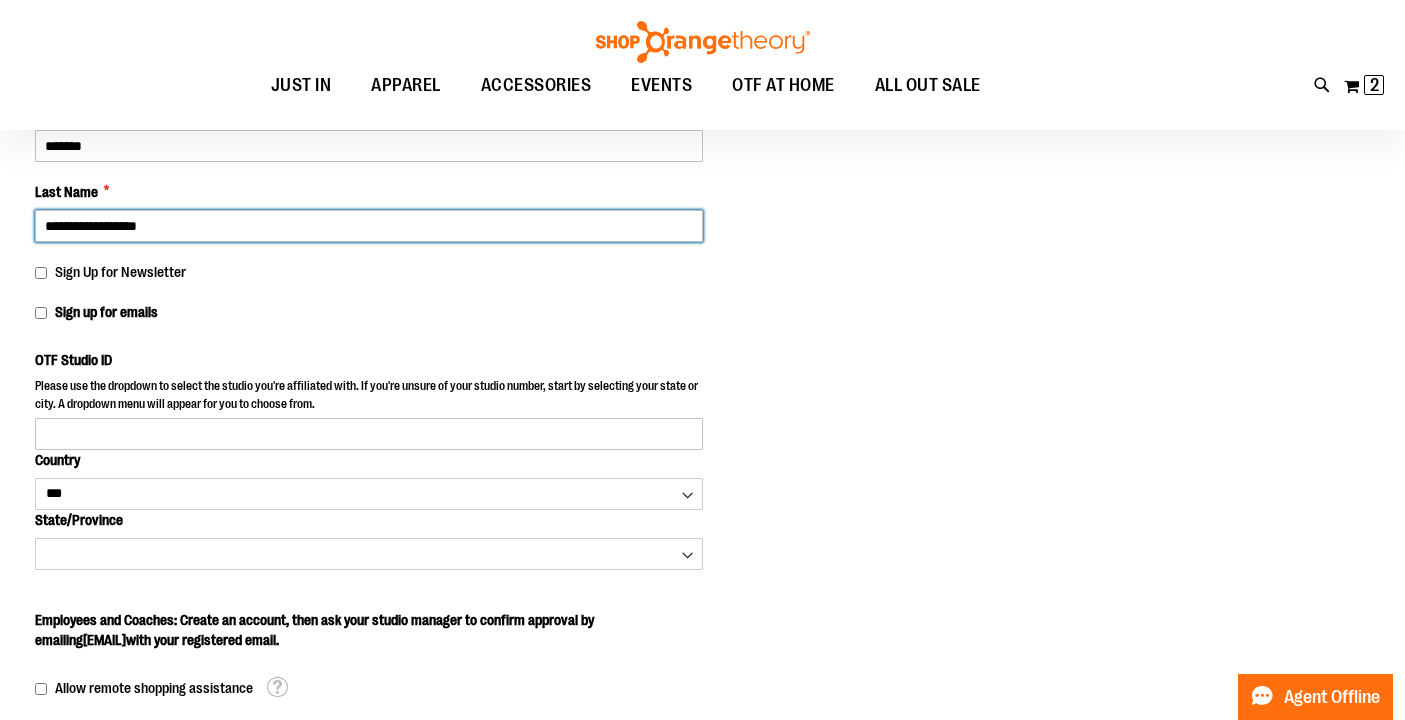 scroll, scrollTop: 252, scrollLeft: 0, axis: vertical 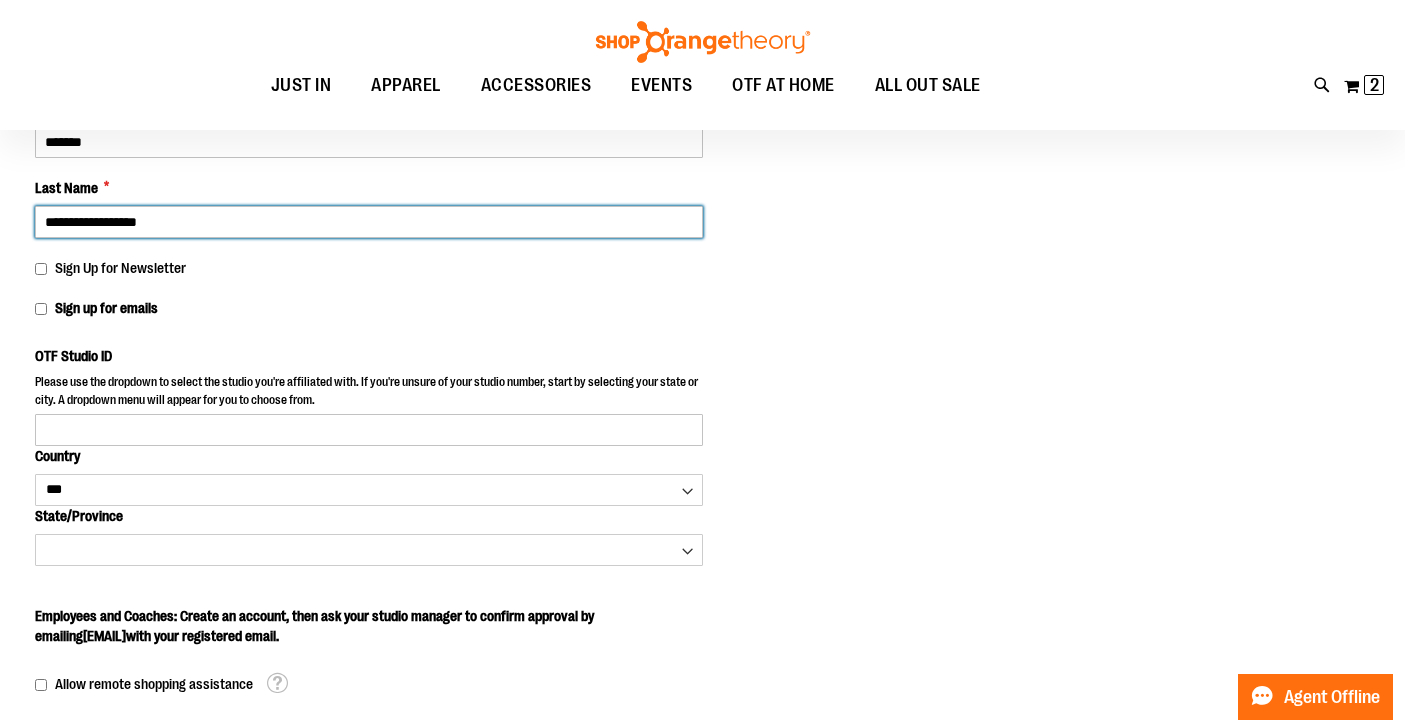 type on "**********" 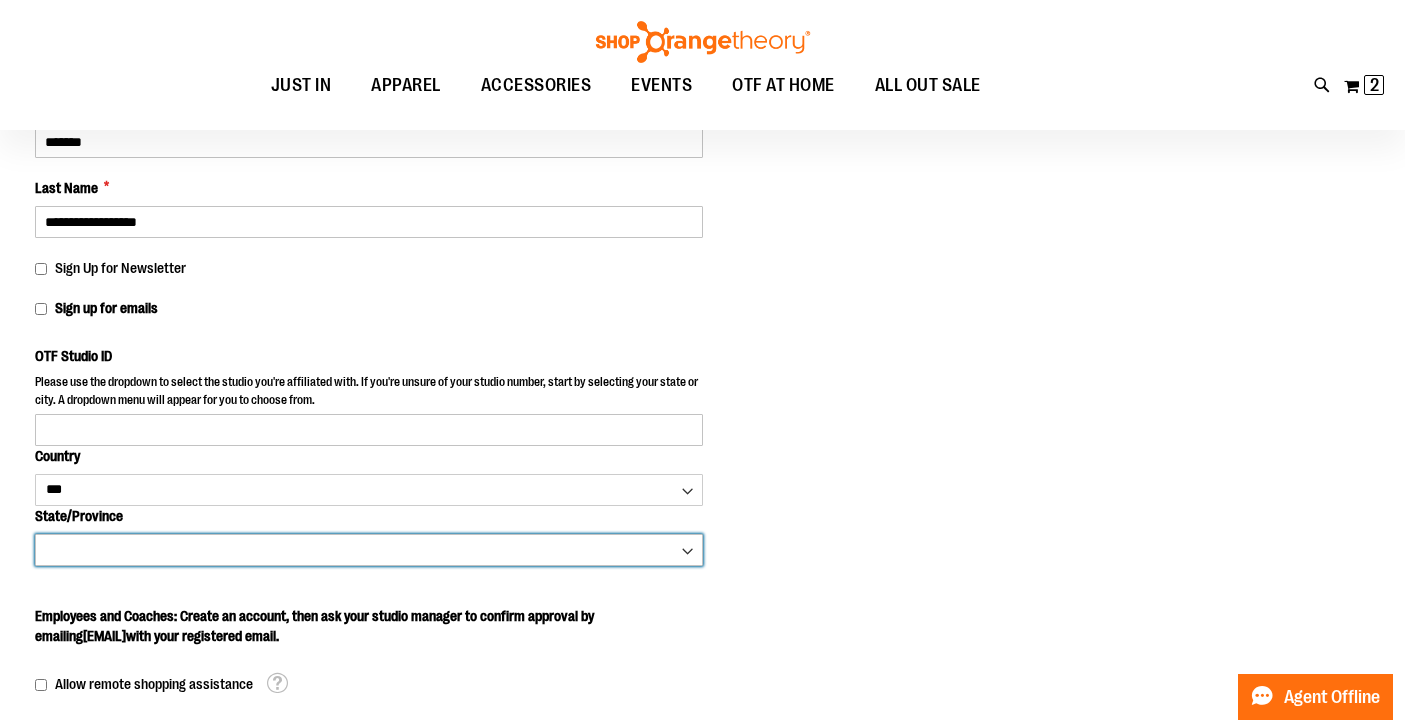 select on "**********" 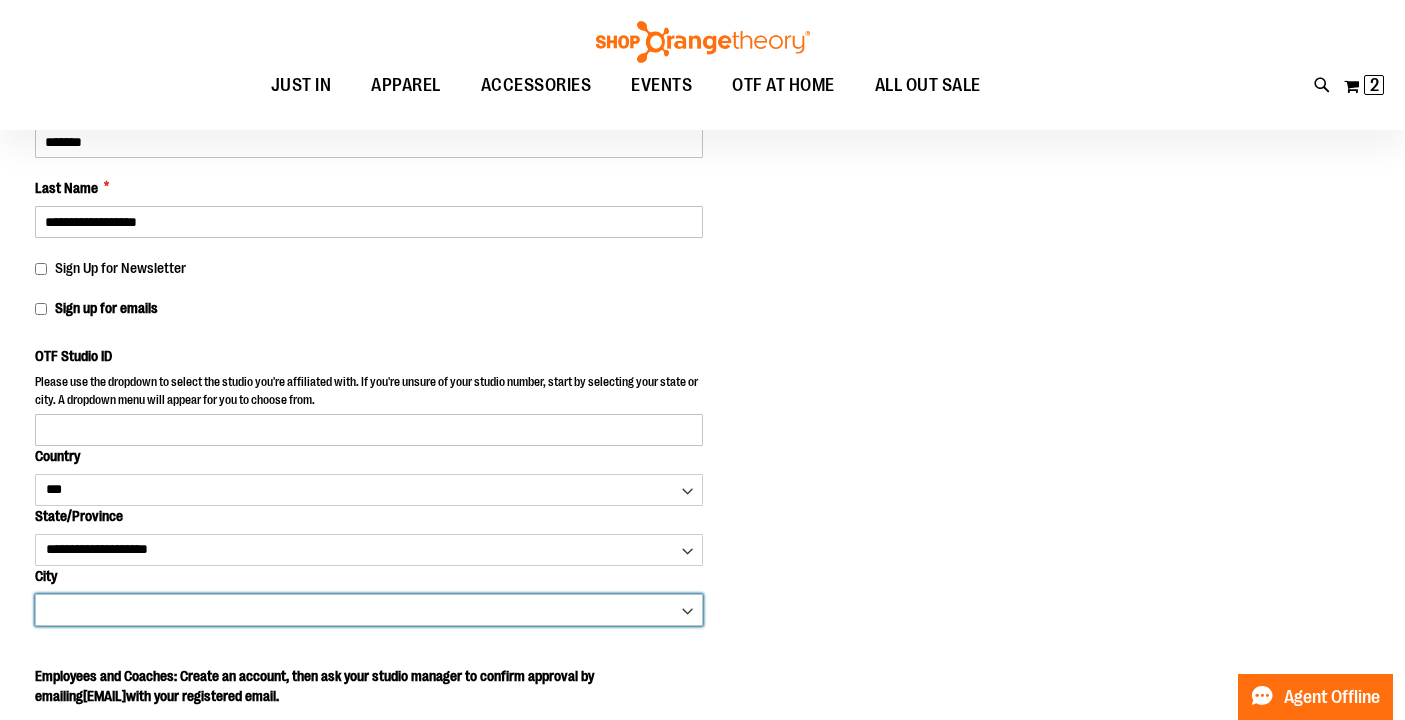 select on "**********" 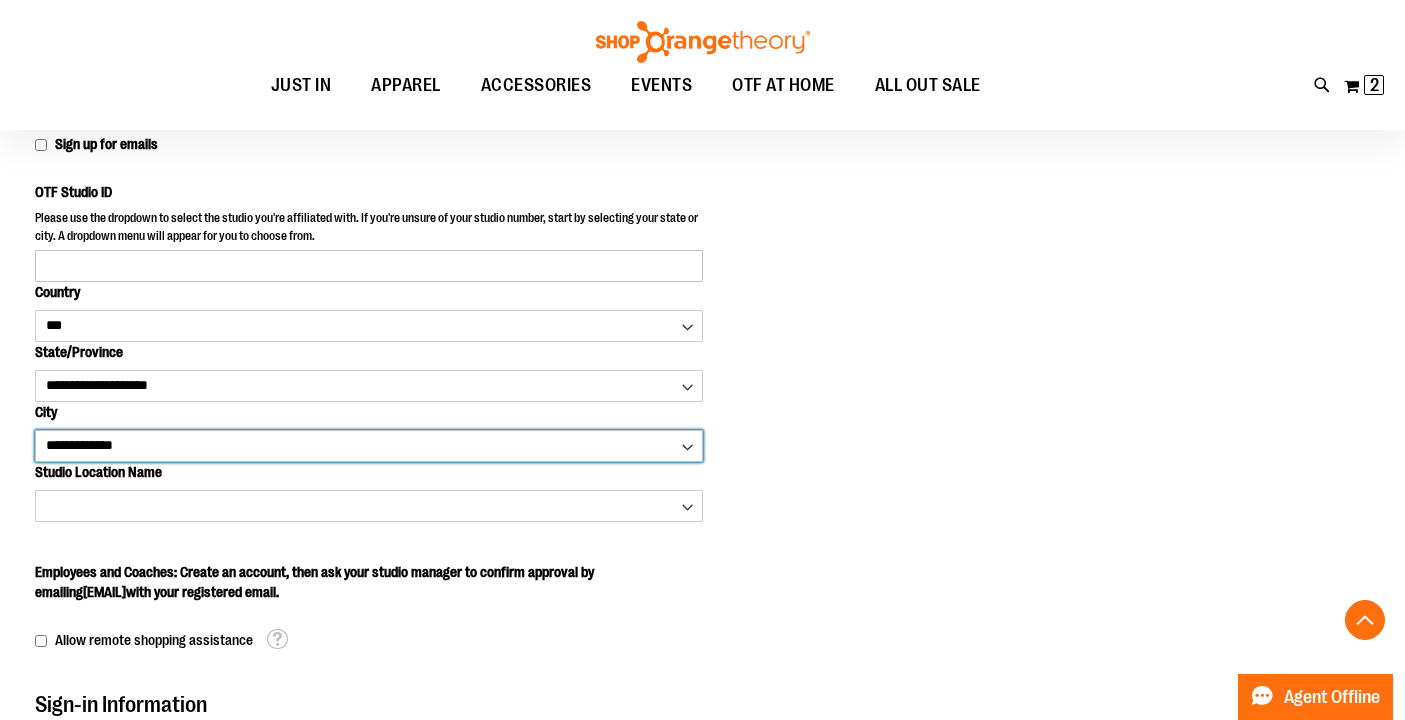scroll, scrollTop: 422, scrollLeft: 0, axis: vertical 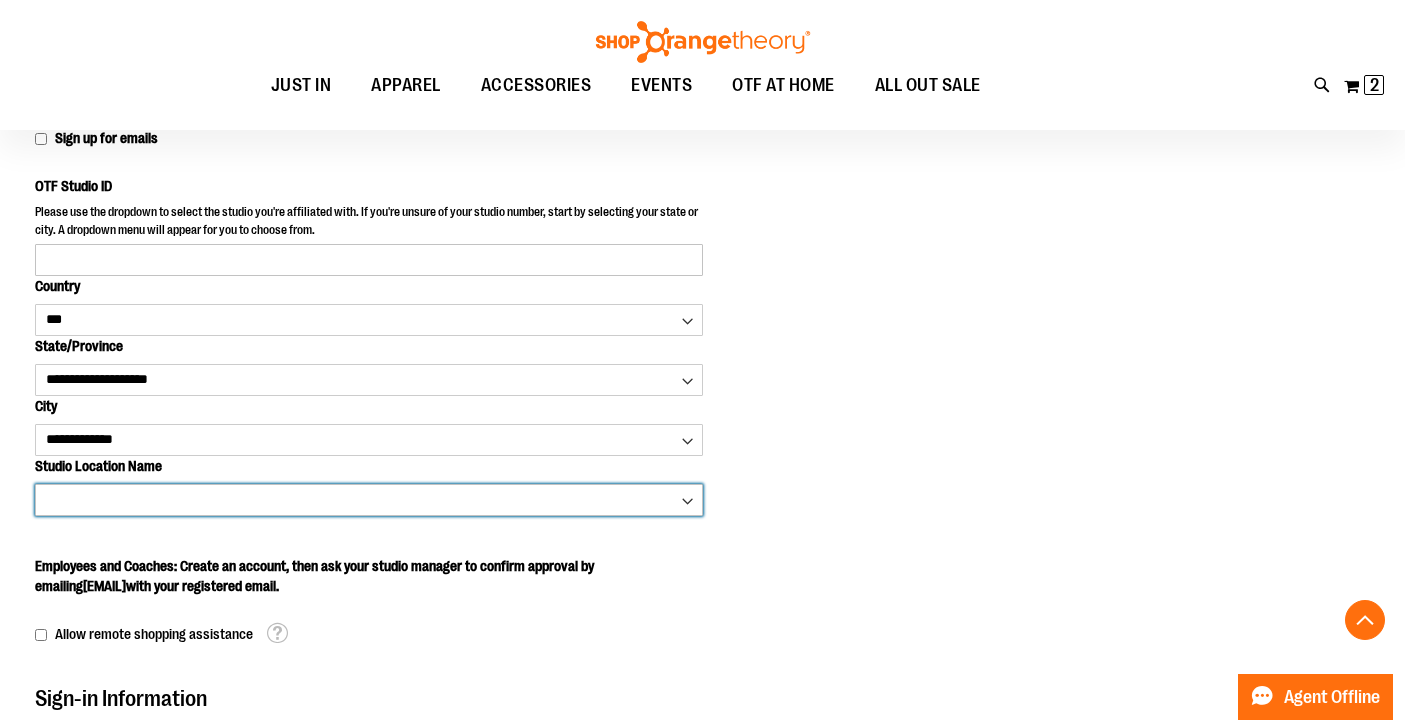 select on "****" 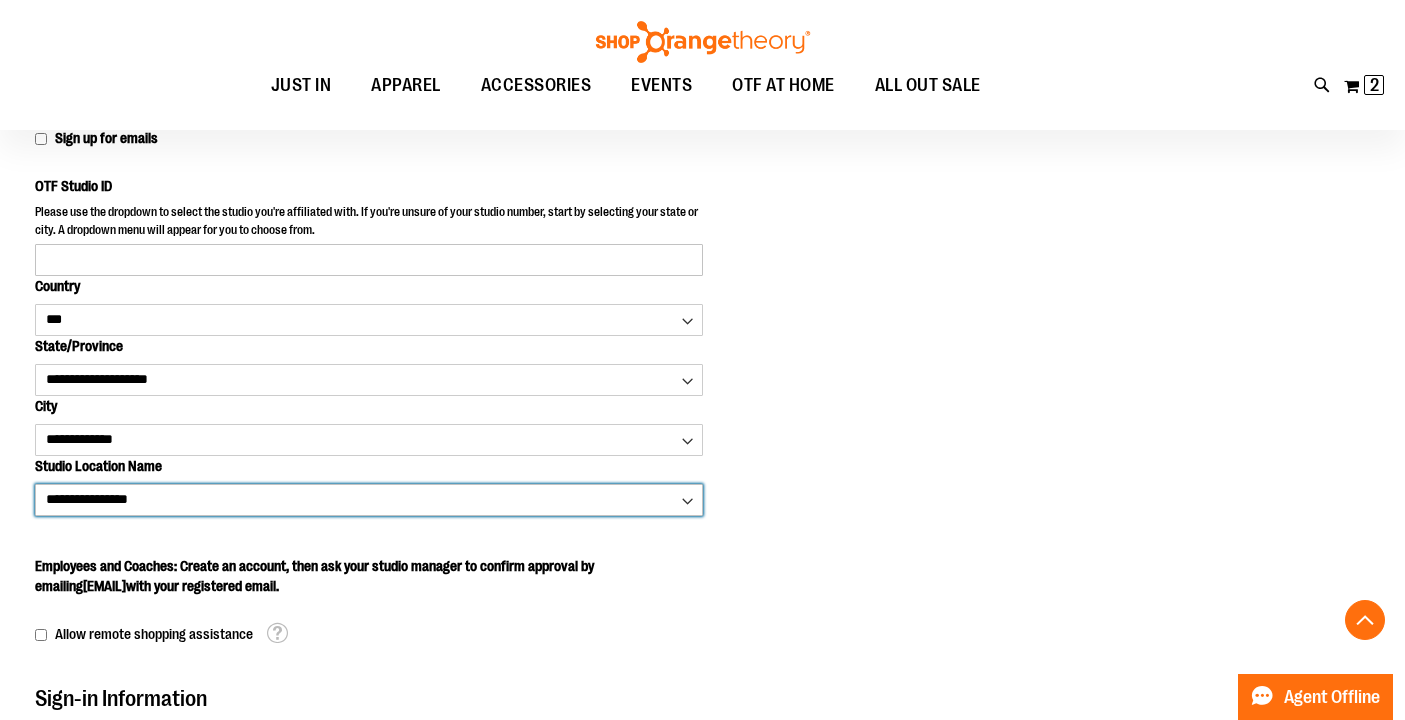 type on "****" 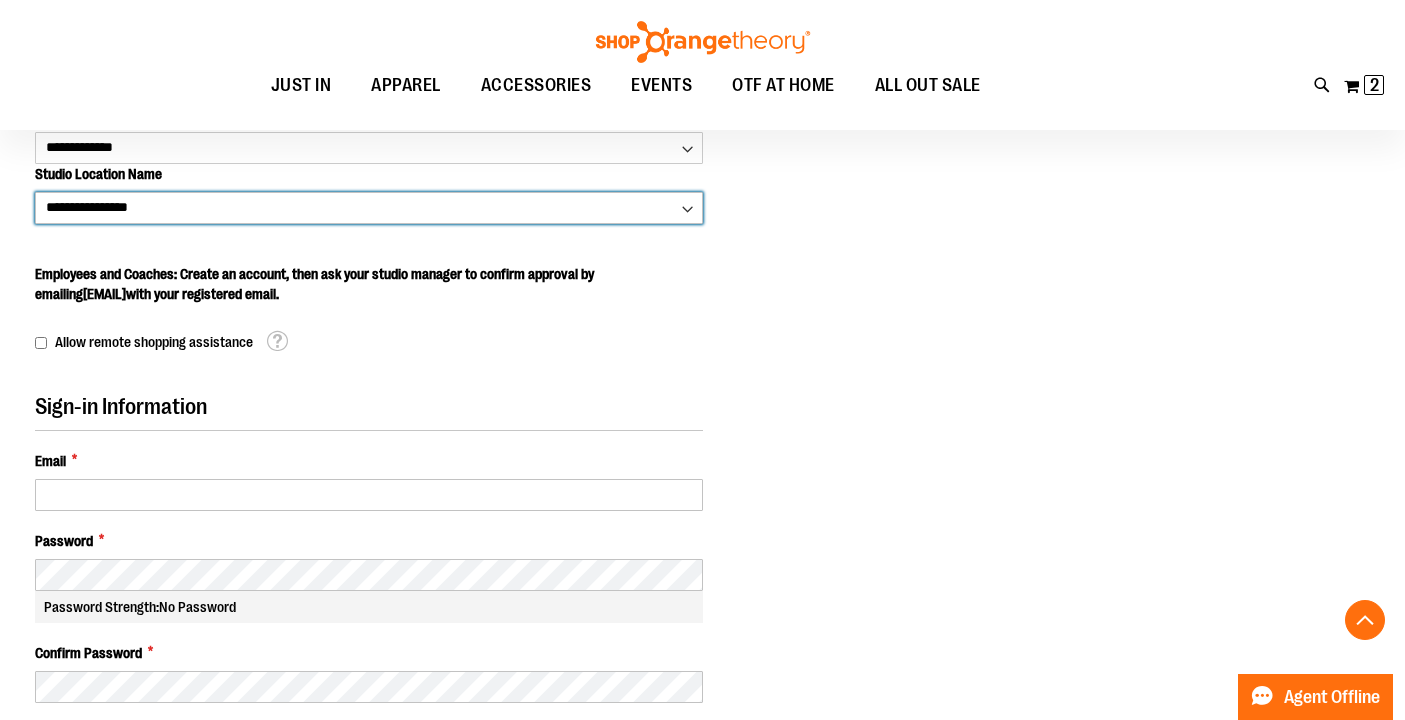 scroll, scrollTop: 696, scrollLeft: 0, axis: vertical 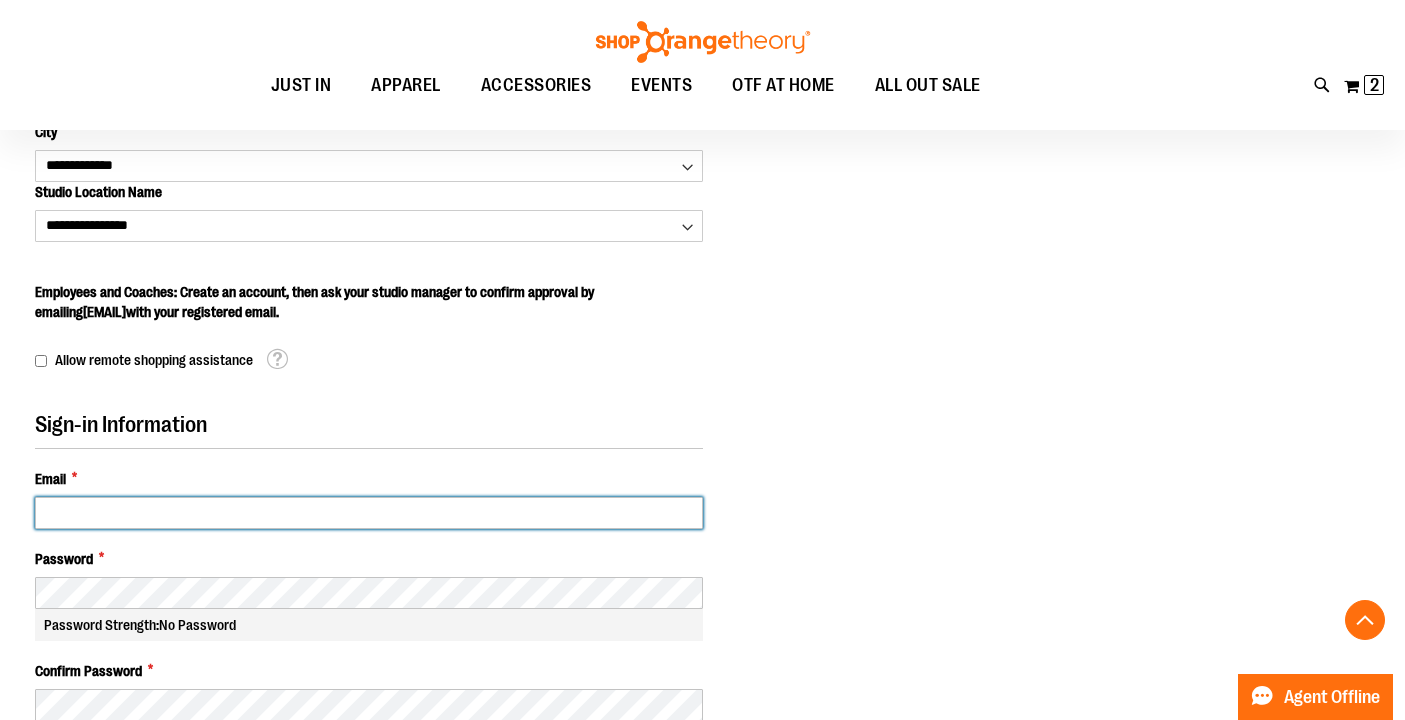 click on "Email
*" at bounding box center (369, 513) 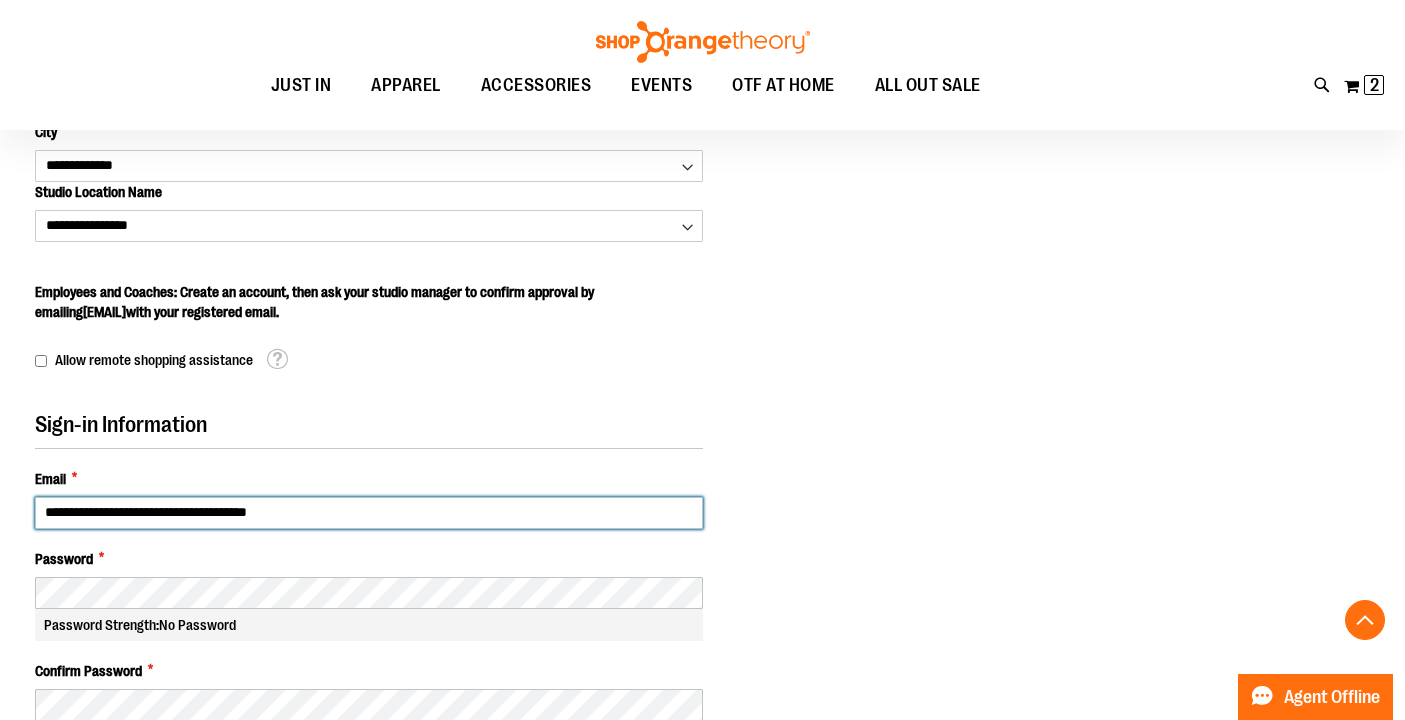 type on "**********" 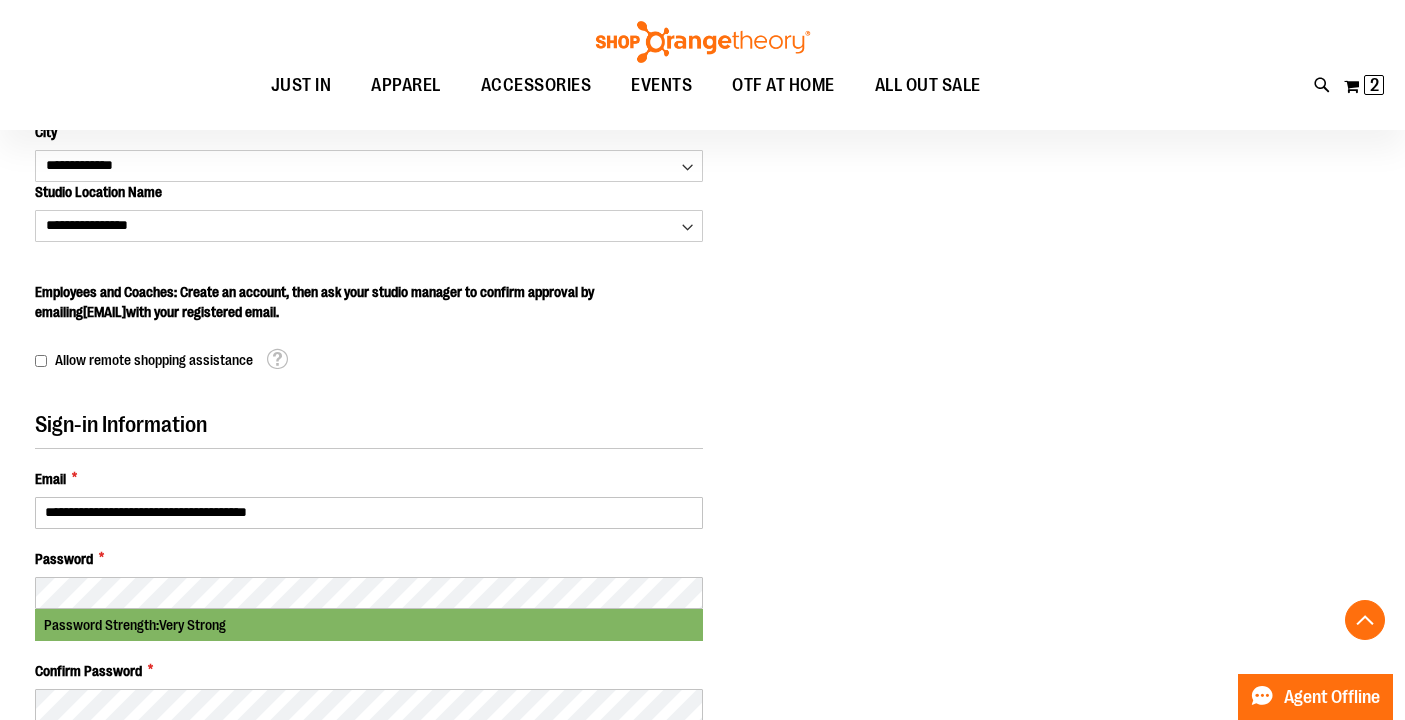 click on "**********" at bounding box center [369, 586] 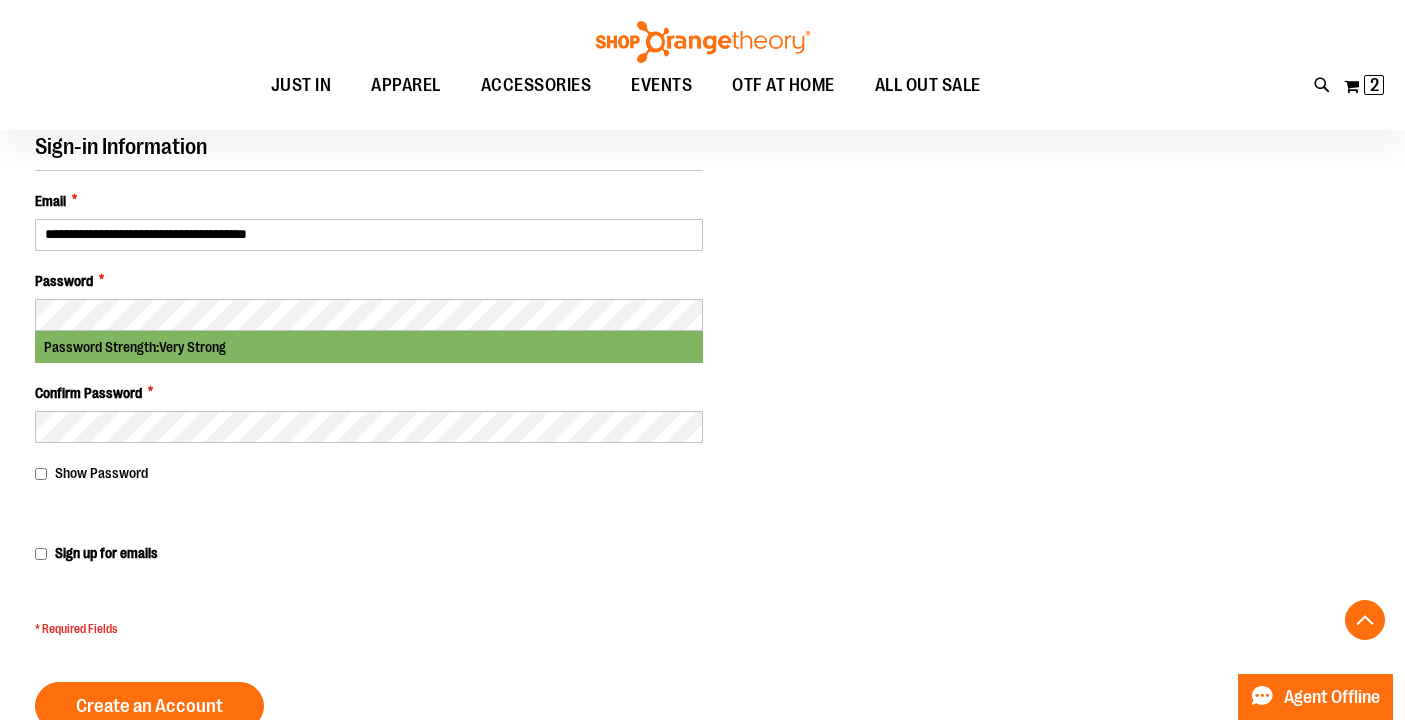 scroll, scrollTop: 976, scrollLeft: 0, axis: vertical 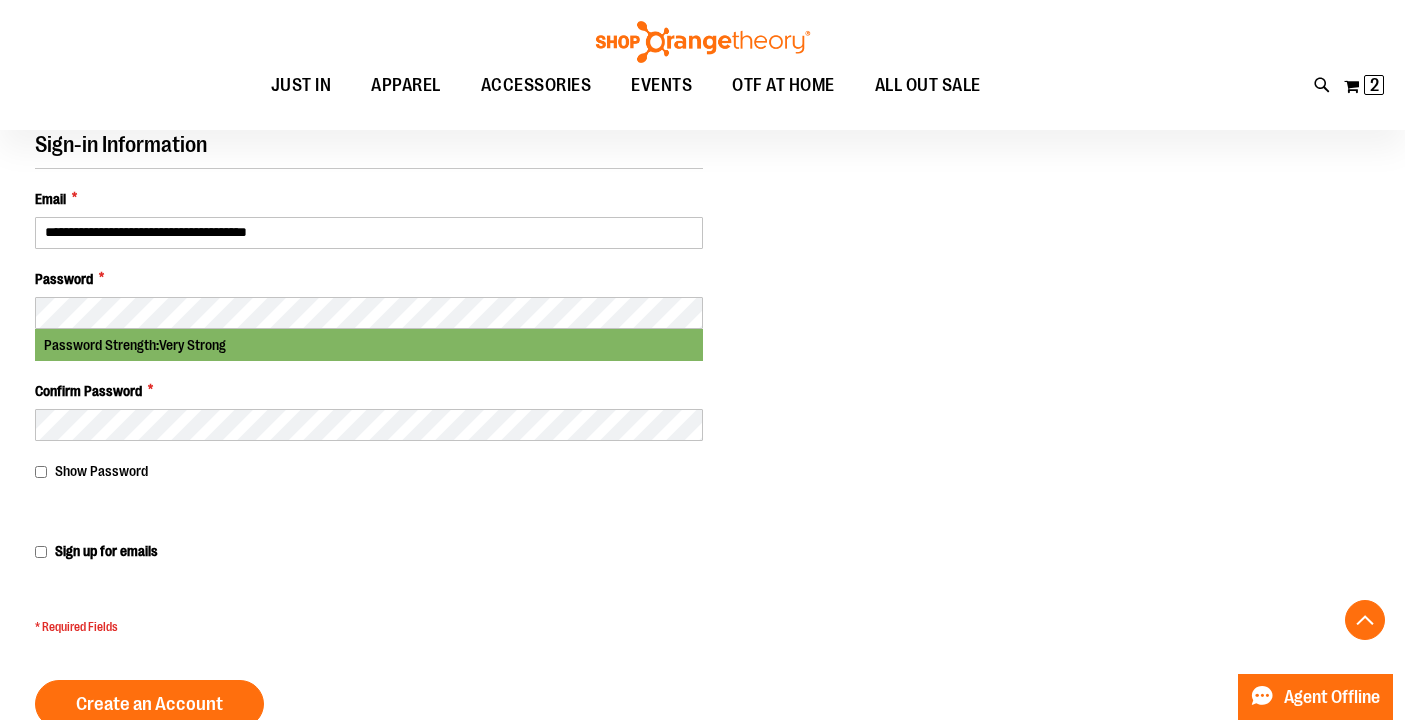 click on "Show Password" at bounding box center (369, 471) 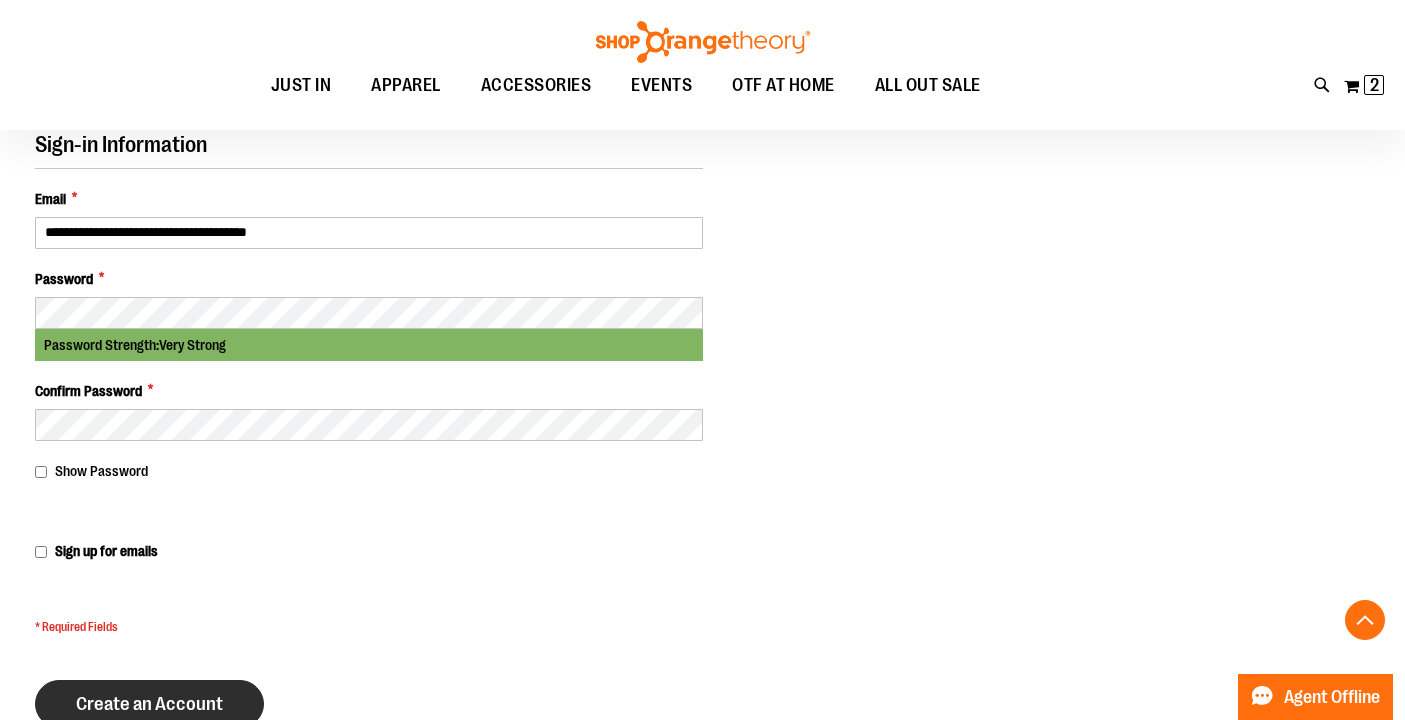 click on "Create an Account" at bounding box center [149, 704] 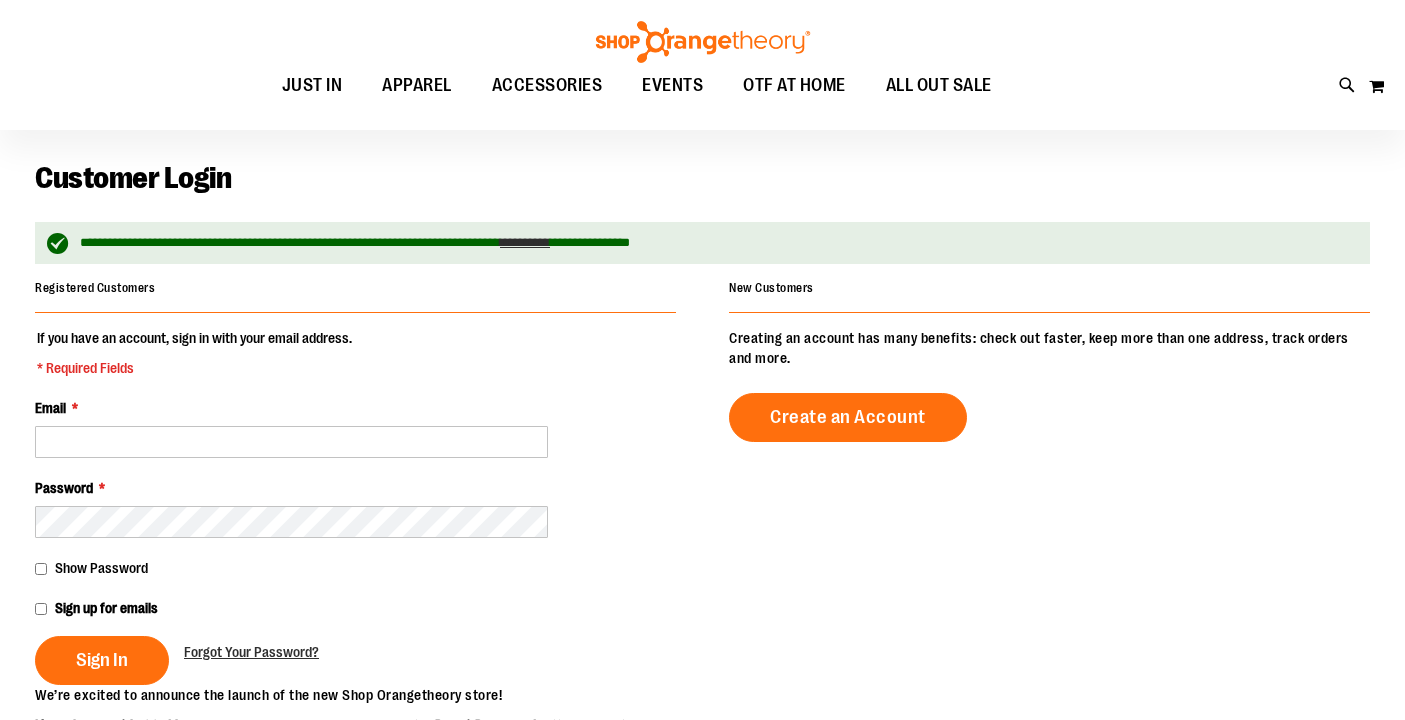 scroll, scrollTop: 72, scrollLeft: 0, axis: vertical 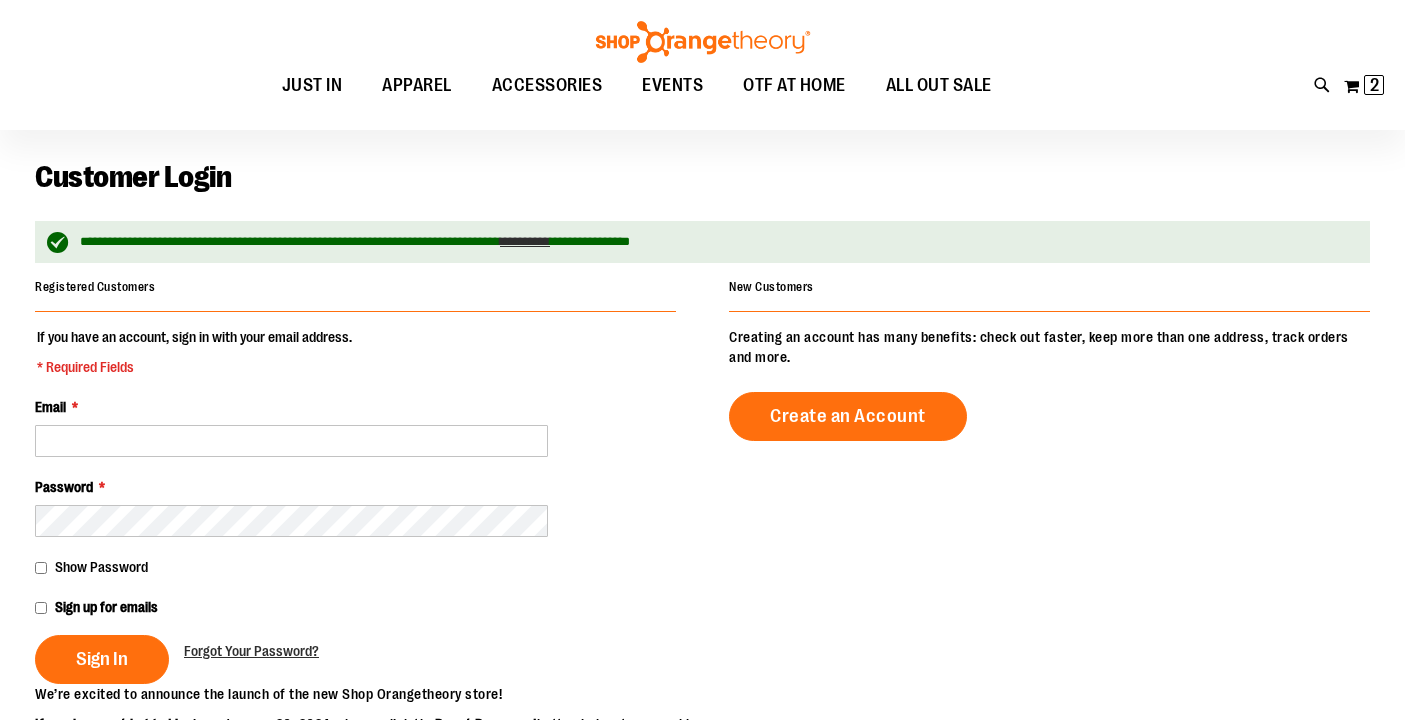click on "Email *" at bounding box center [291, 441] 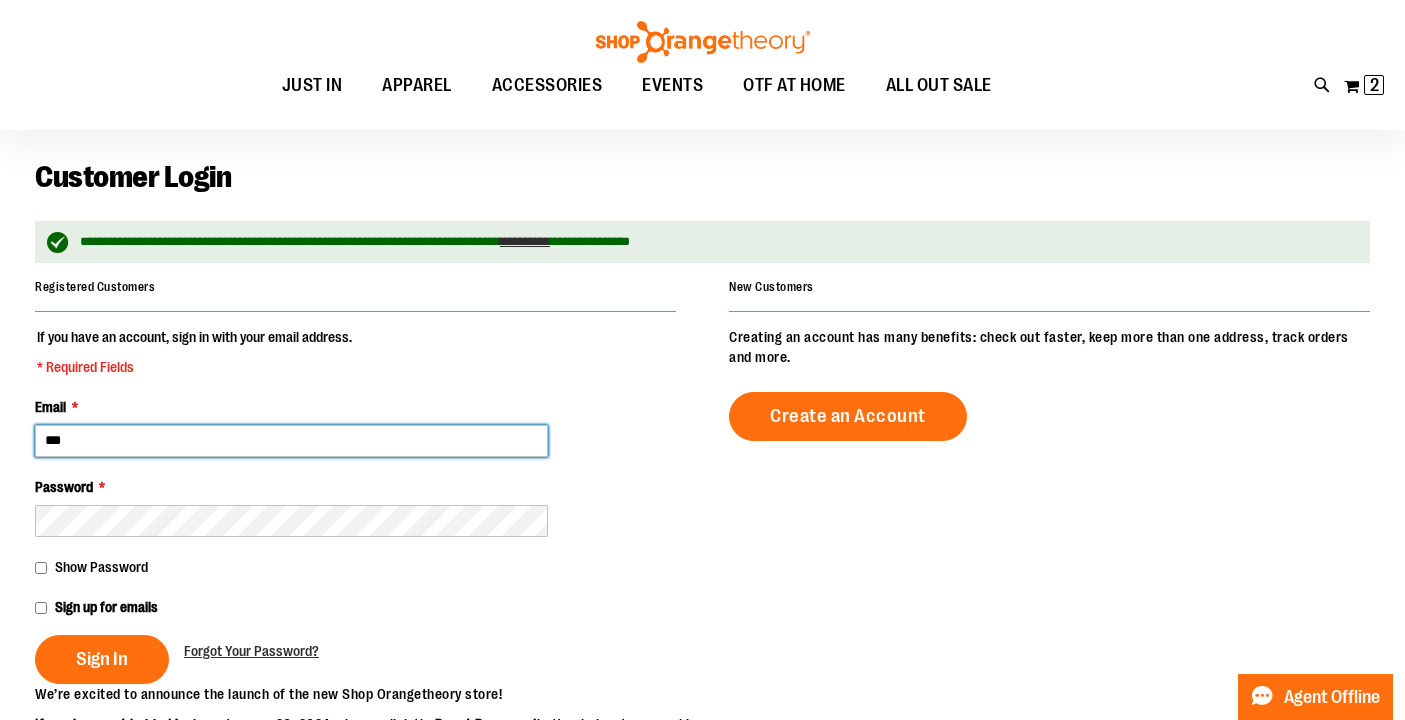 type on "**********" 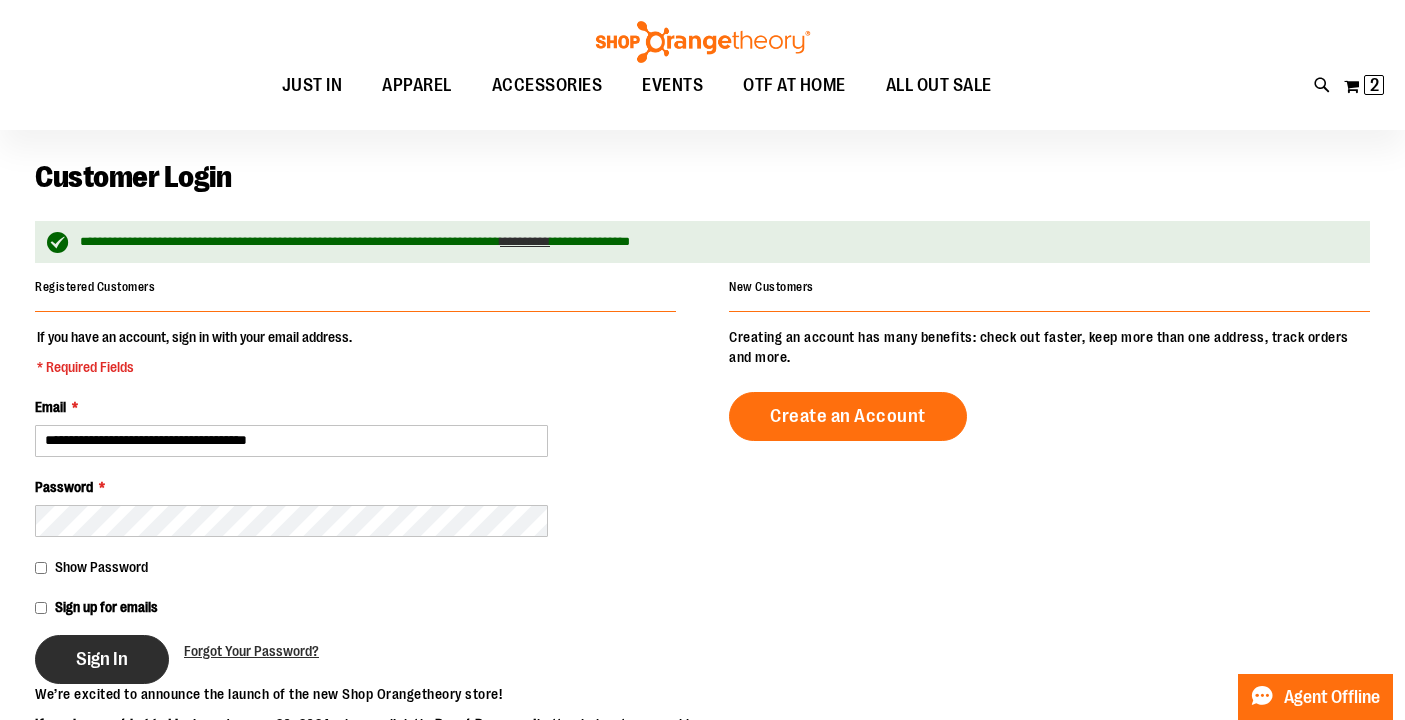 click on "Sign In" at bounding box center [102, 659] 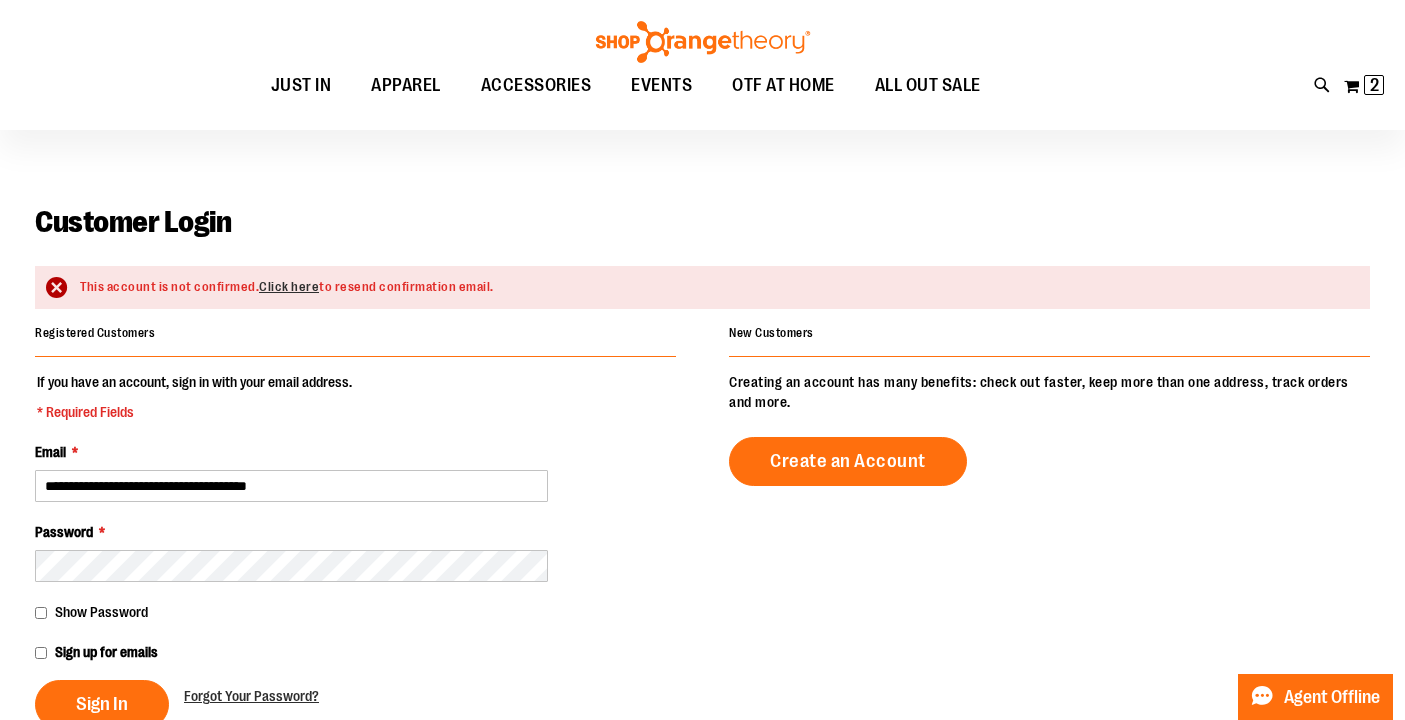 scroll, scrollTop: 28, scrollLeft: 0, axis: vertical 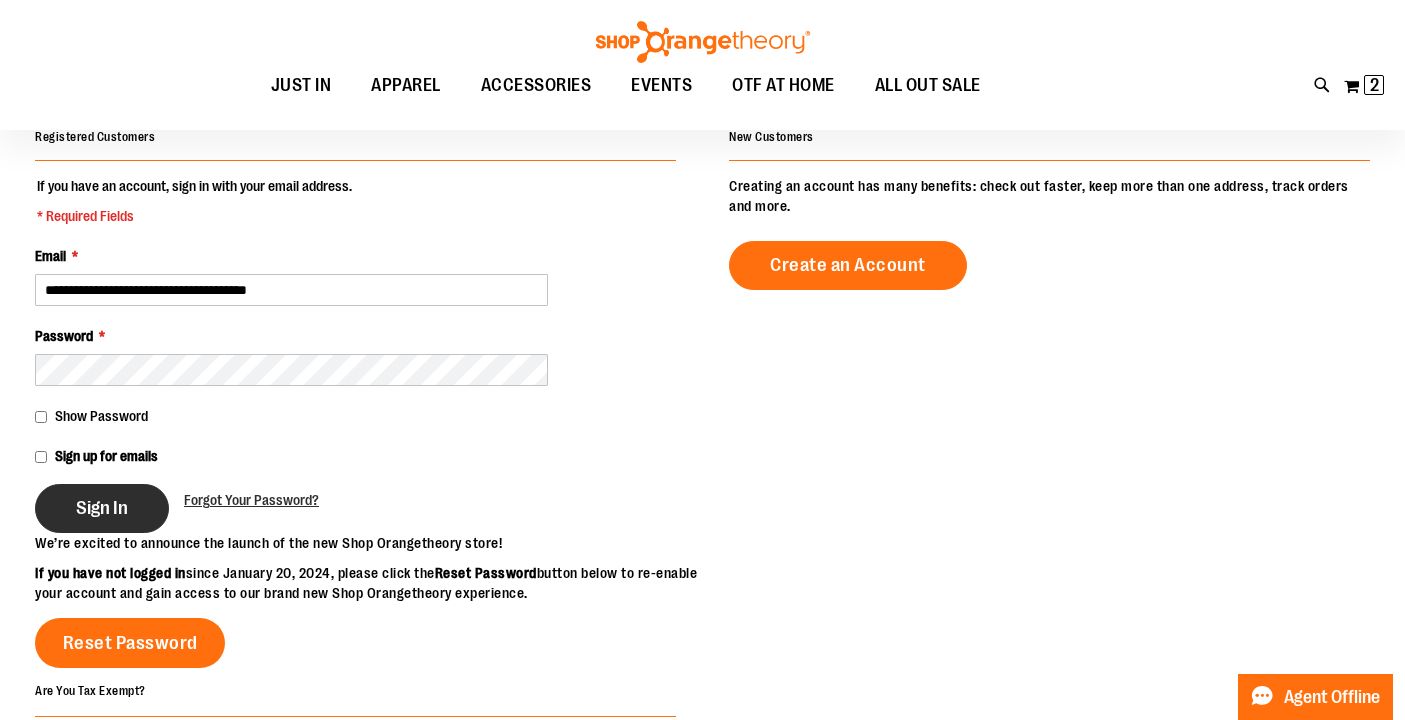 click on "Sign In" at bounding box center [102, 508] 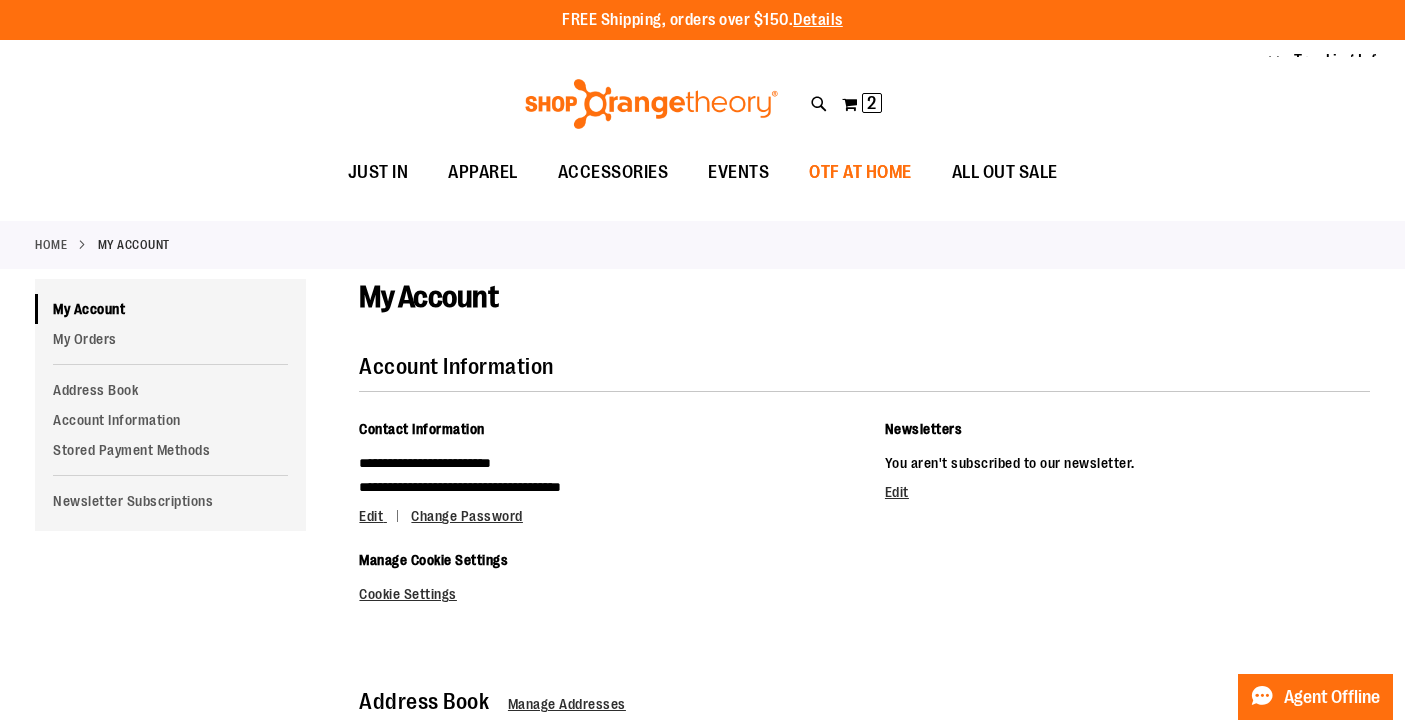 scroll, scrollTop: 0, scrollLeft: 0, axis: both 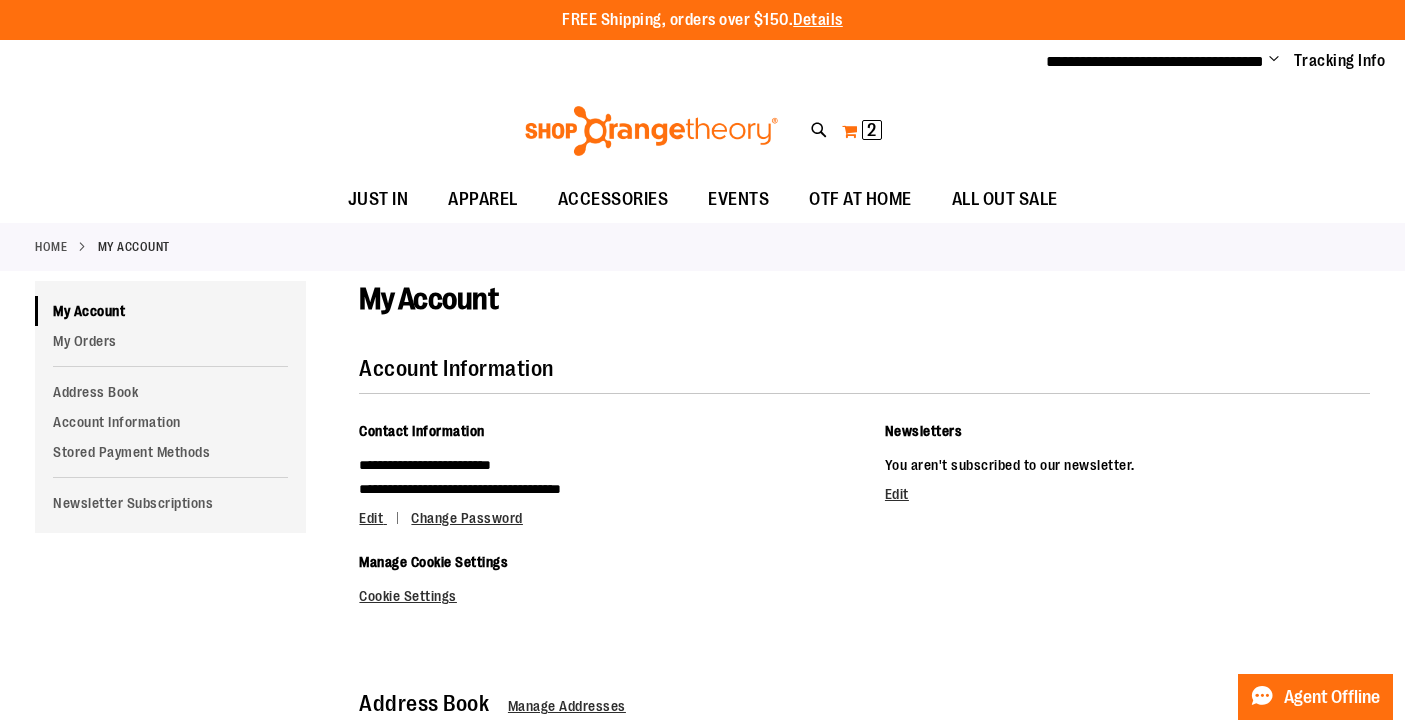 click on "My Cart
2
2
items" at bounding box center [862, 131] 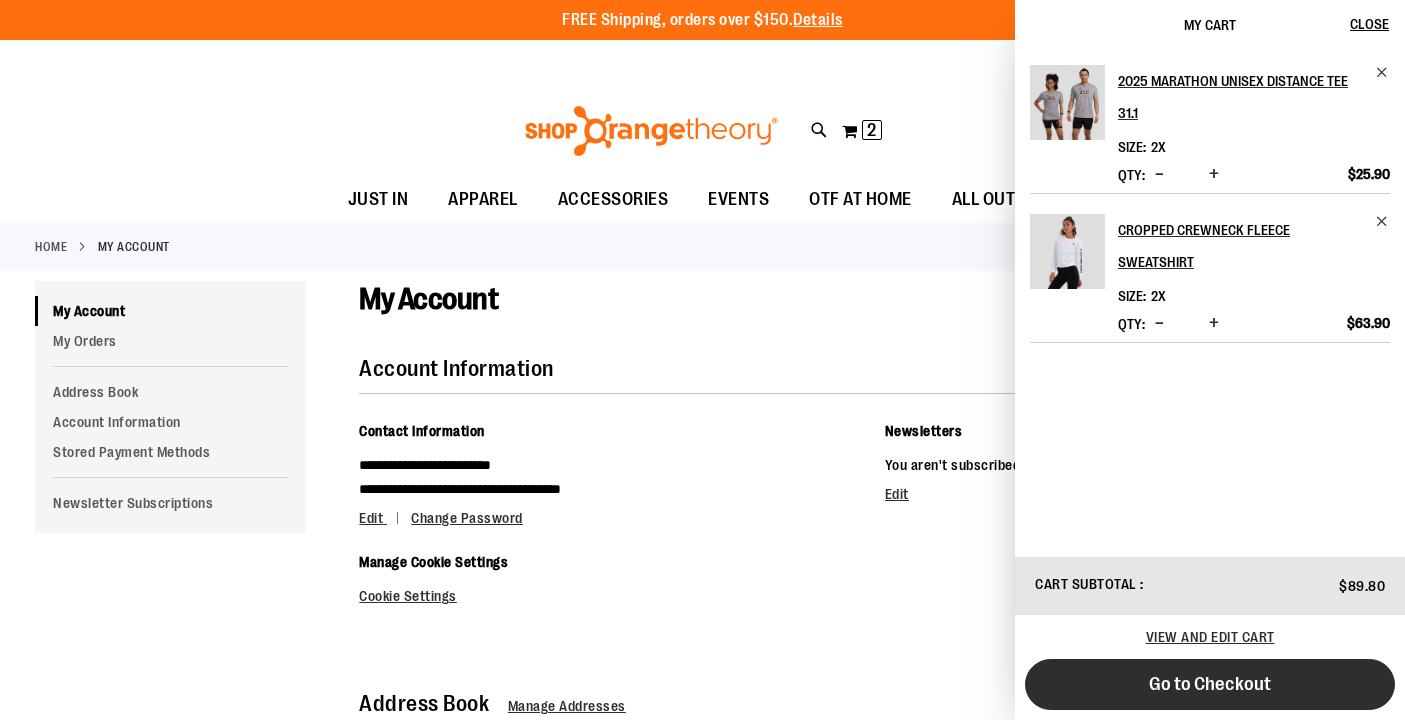 click on "Go to Checkout" at bounding box center (1210, 684) 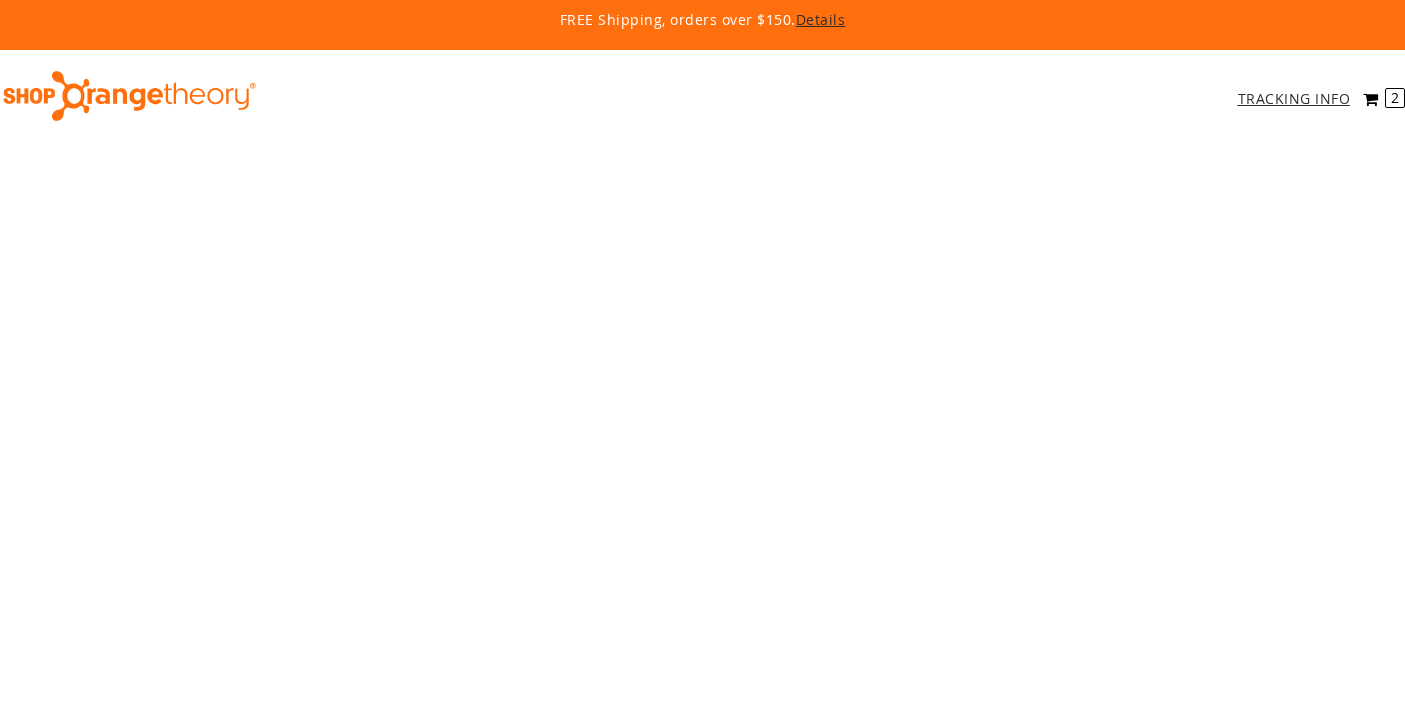 scroll, scrollTop: 0, scrollLeft: 0, axis: both 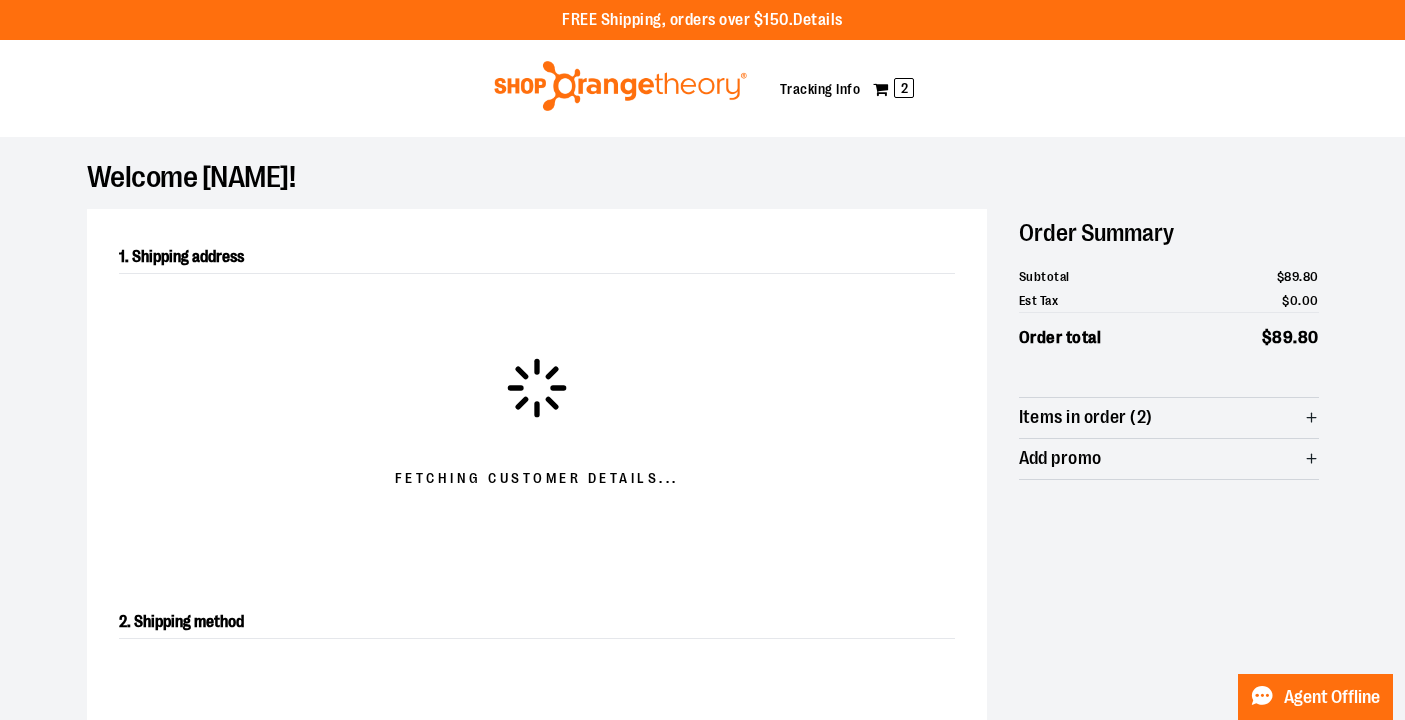 select on "**" 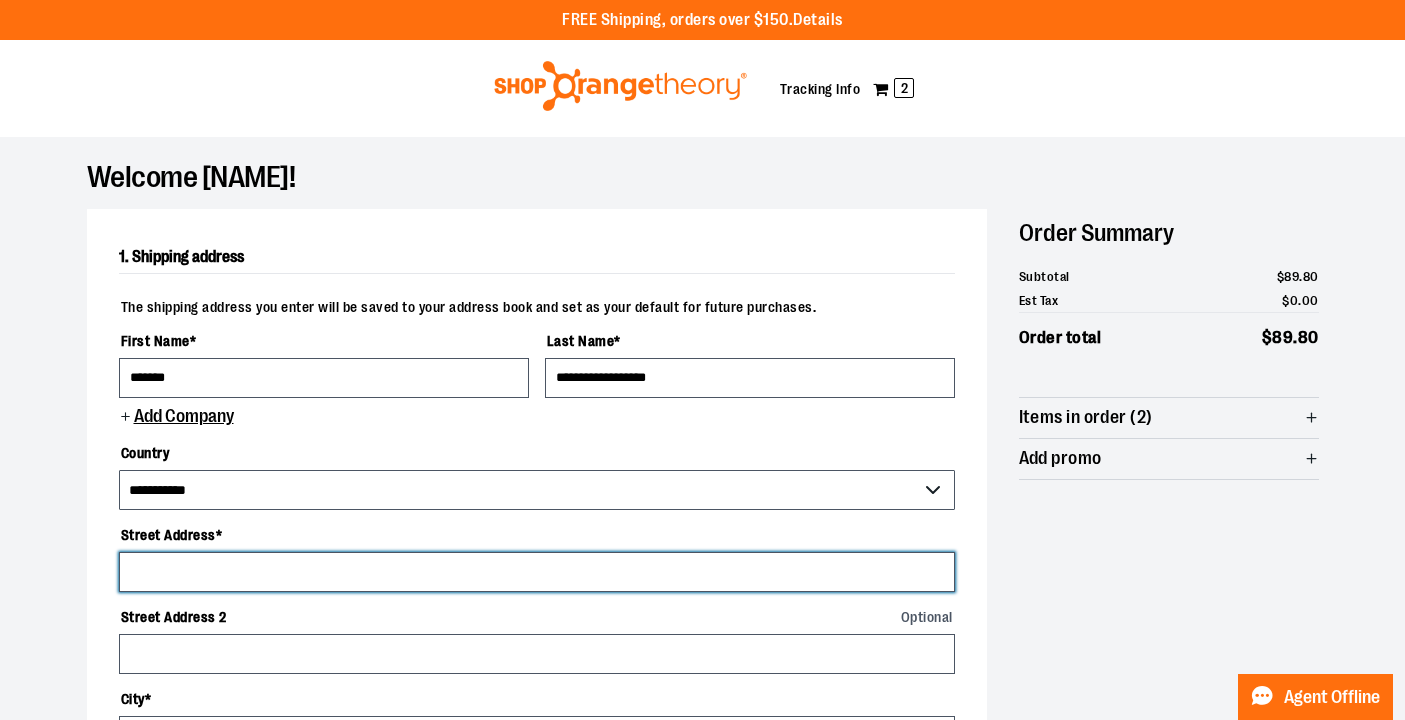 click on "Street Address *" at bounding box center [537, 572] 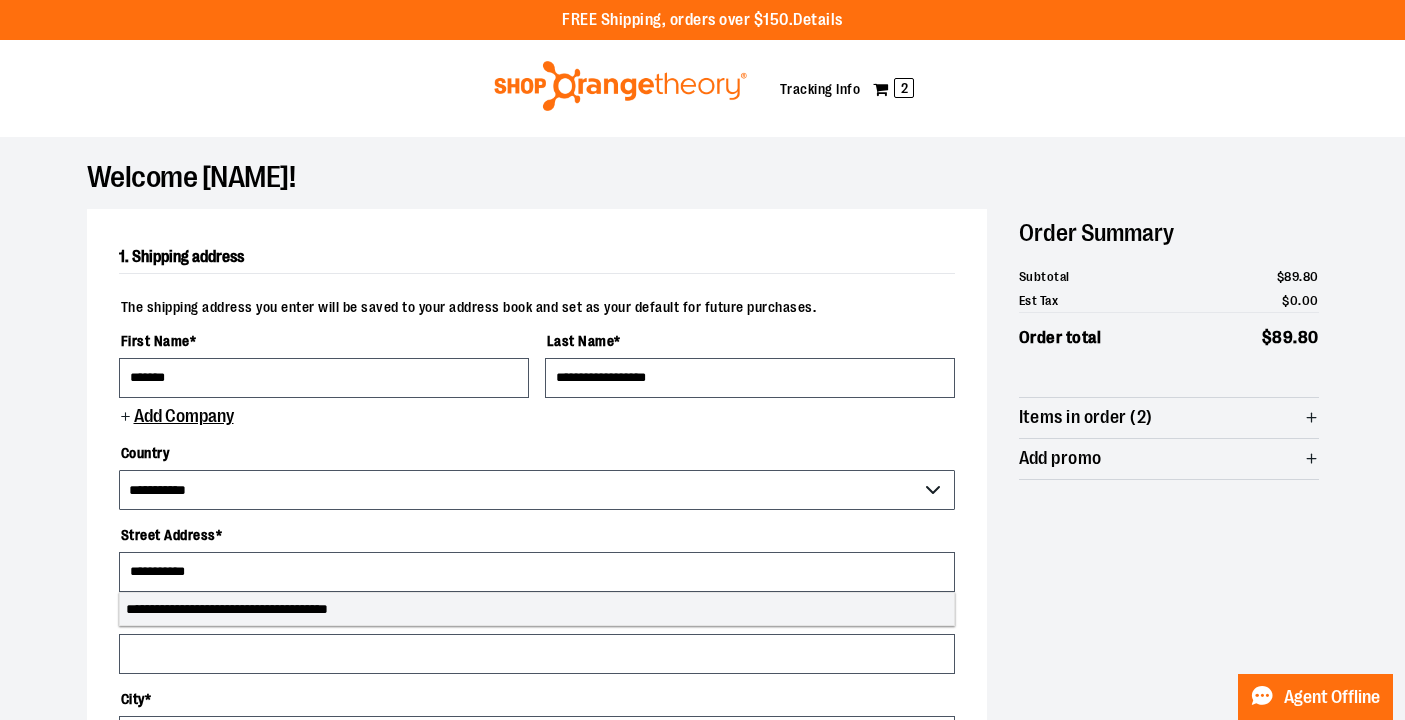 click on "**********" at bounding box center [537, 609] 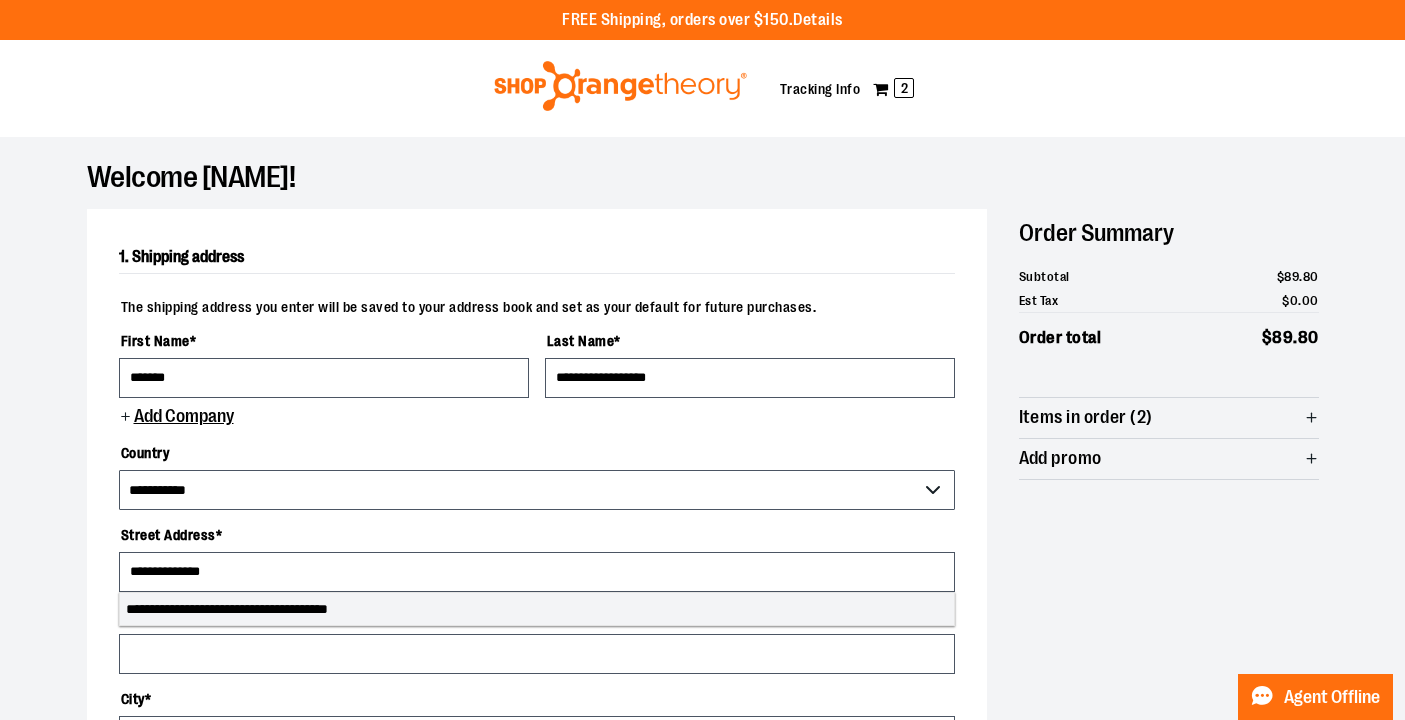 select on "**" 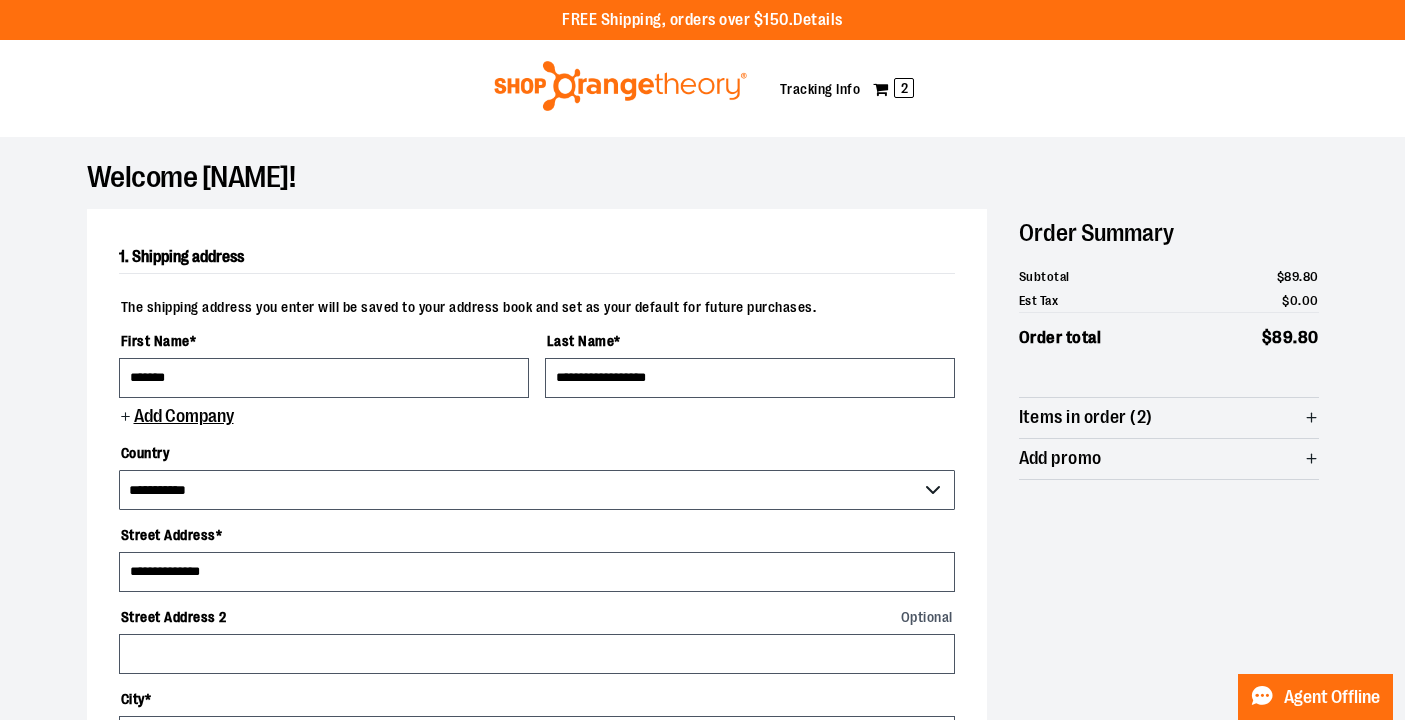 select on "**********" 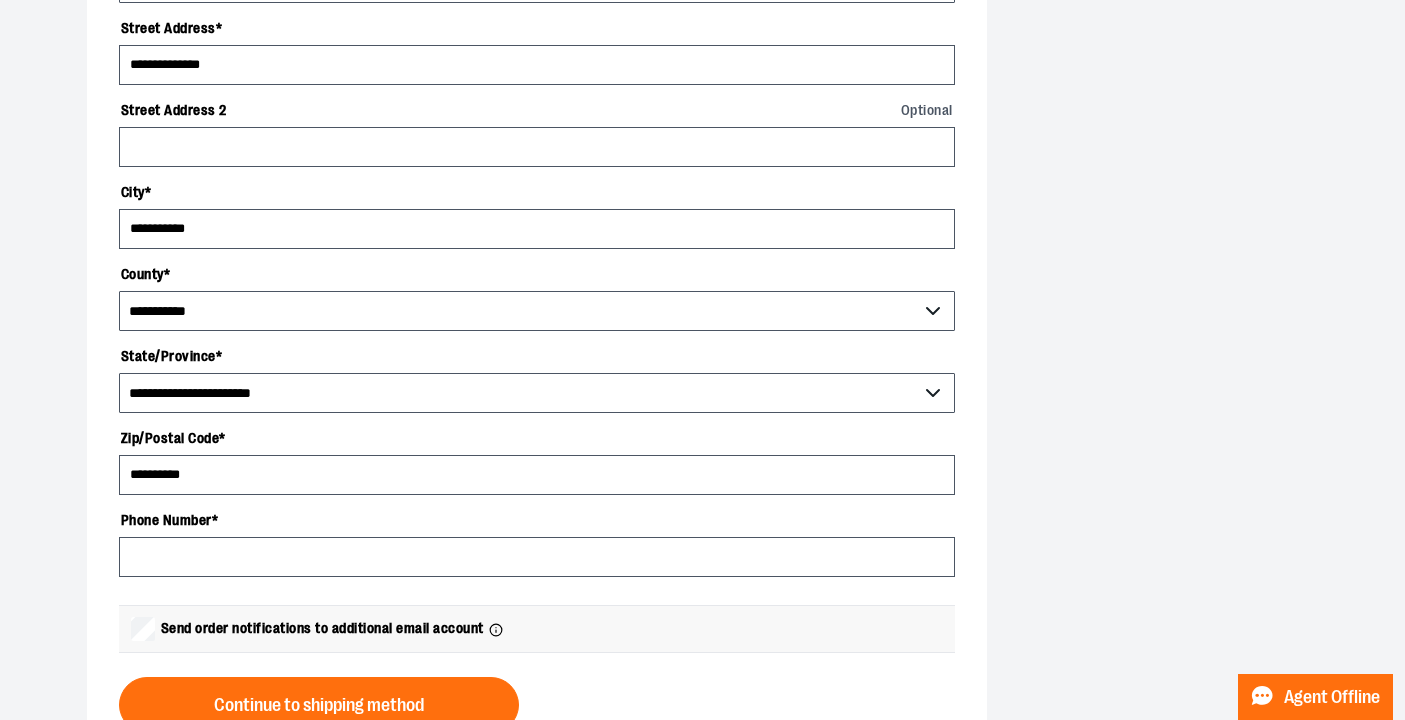 scroll, scrollTop: 511, scrollLeft: 0, axis: vertical 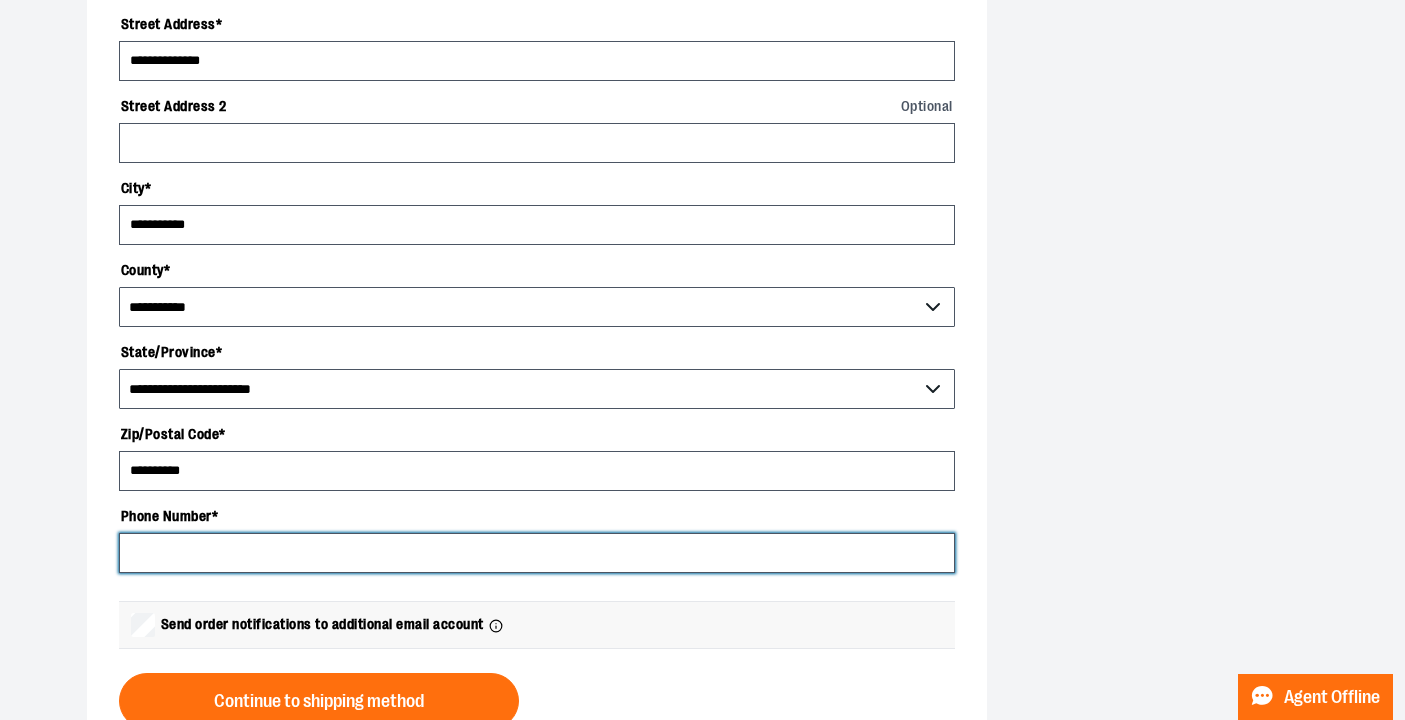 click on "Phone Number *" at bounding box center (537, 553) 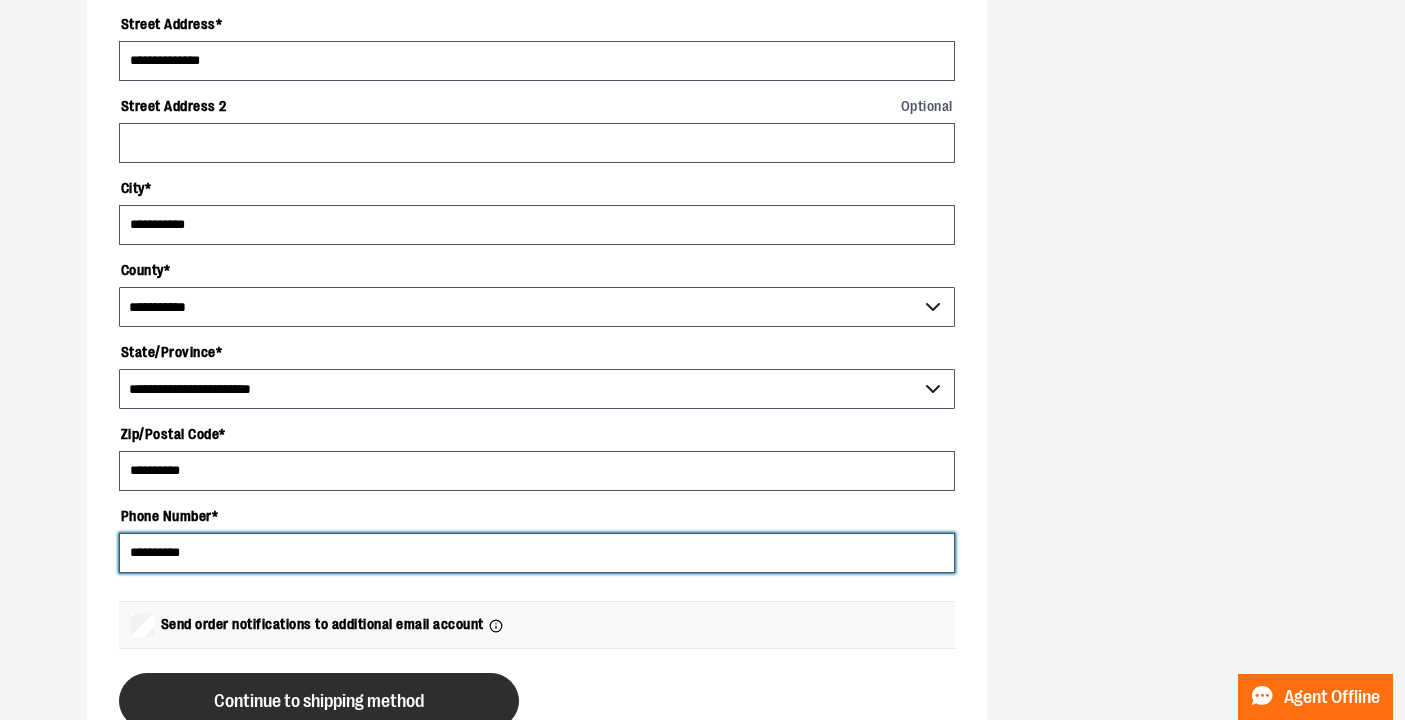 type on "**********" 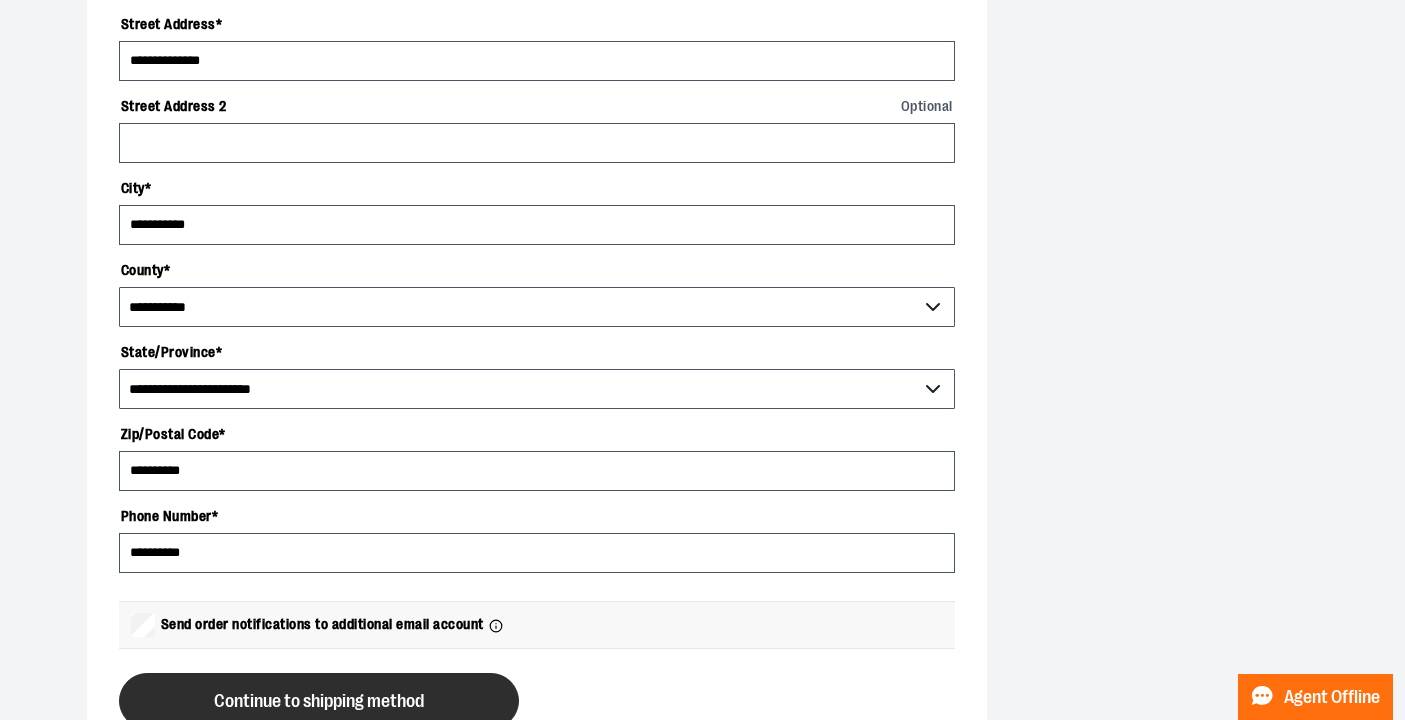 click on "Continue to shipping method" at bounding box center [319, 701] 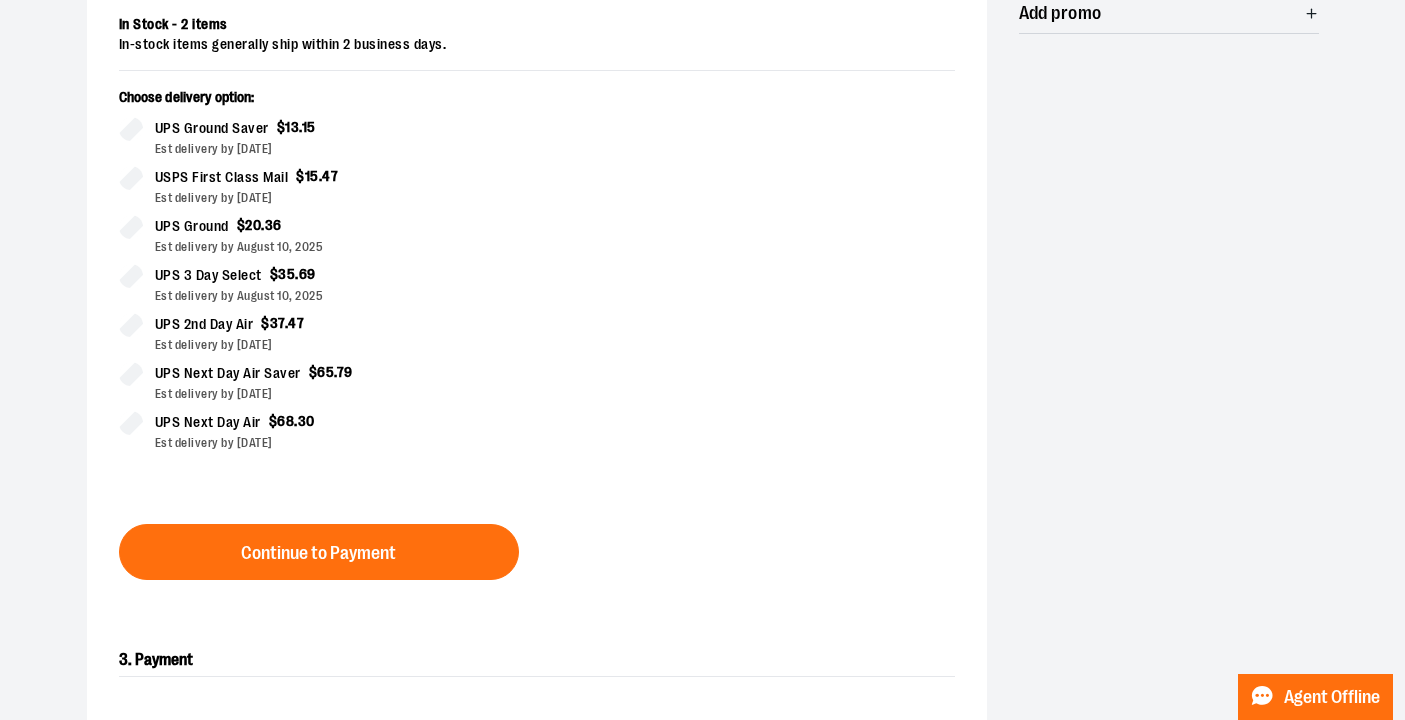 scroll, scrollTop: 494, scrollLeft: 0, axis: vertical 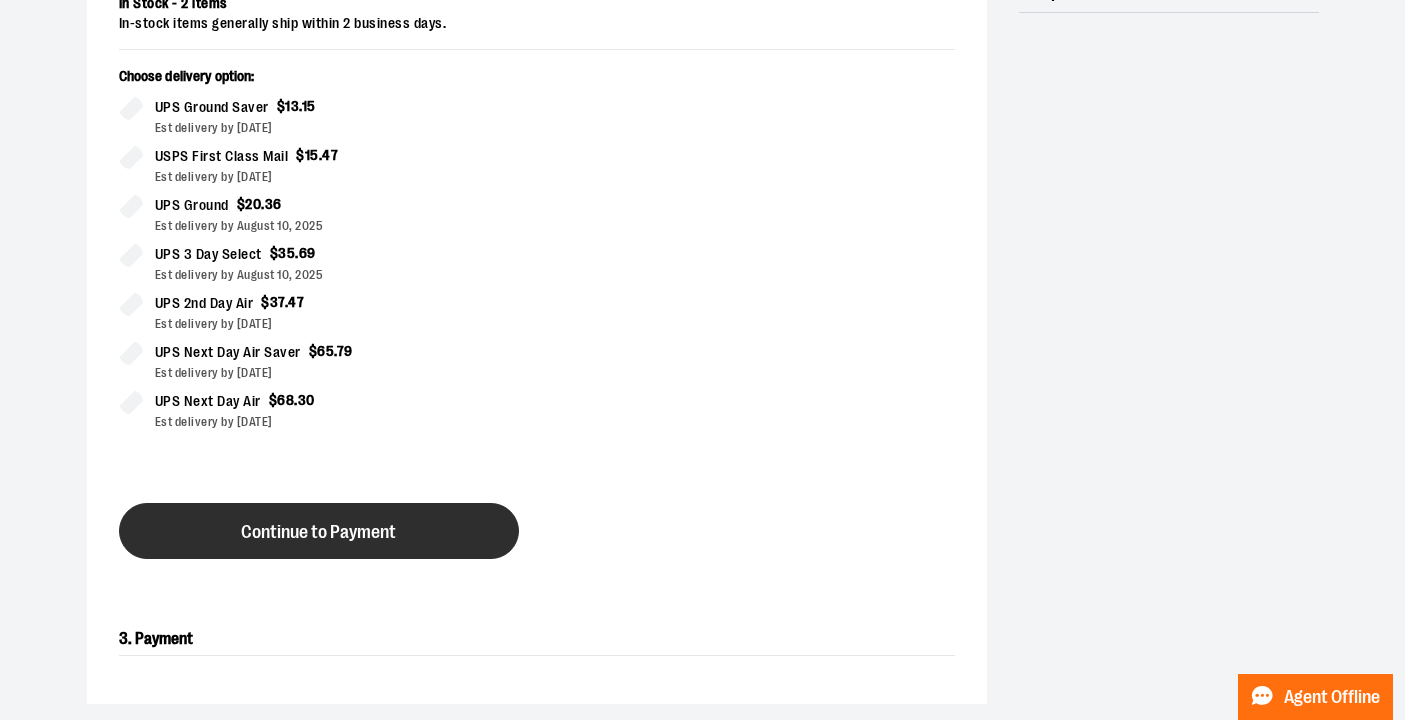 click on "Continue to Payment" at bounding box center (318, 532) 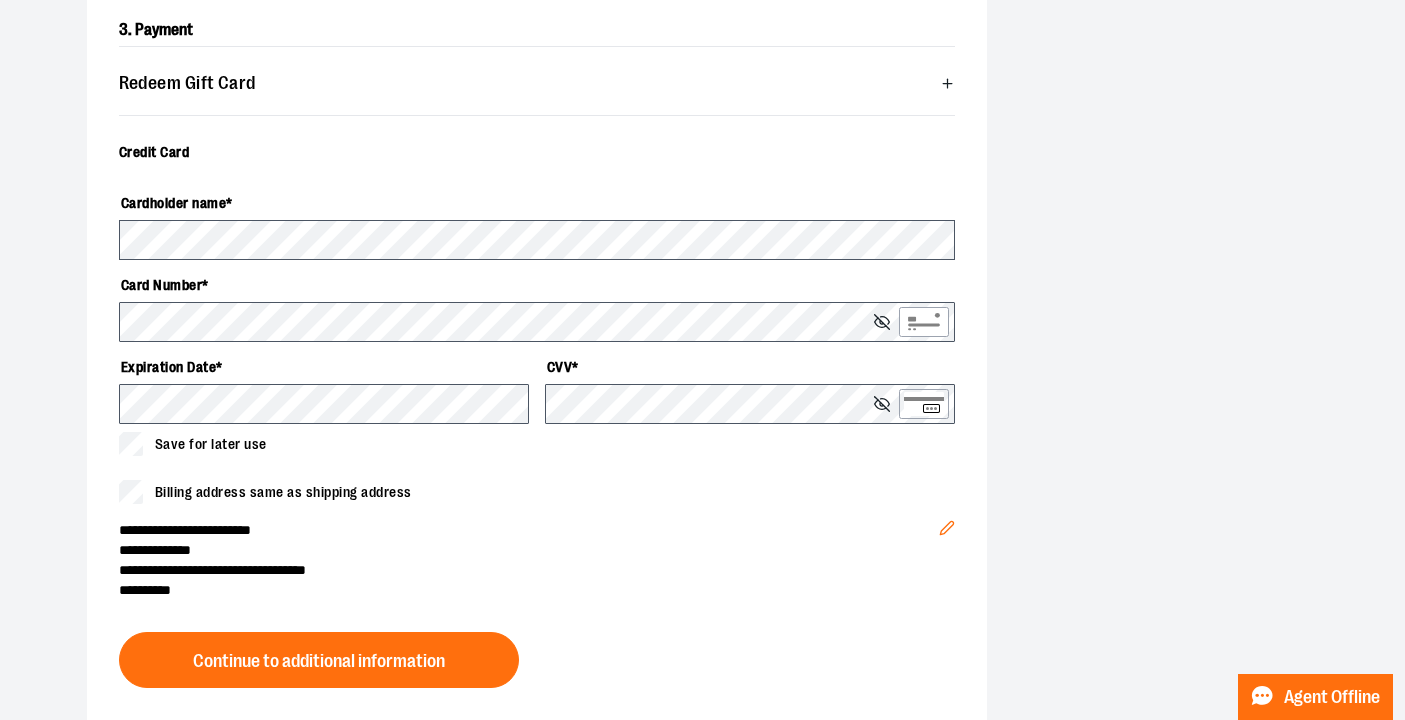scroll, scrollTop: 618, scrollLeft: 0, axis: vertical 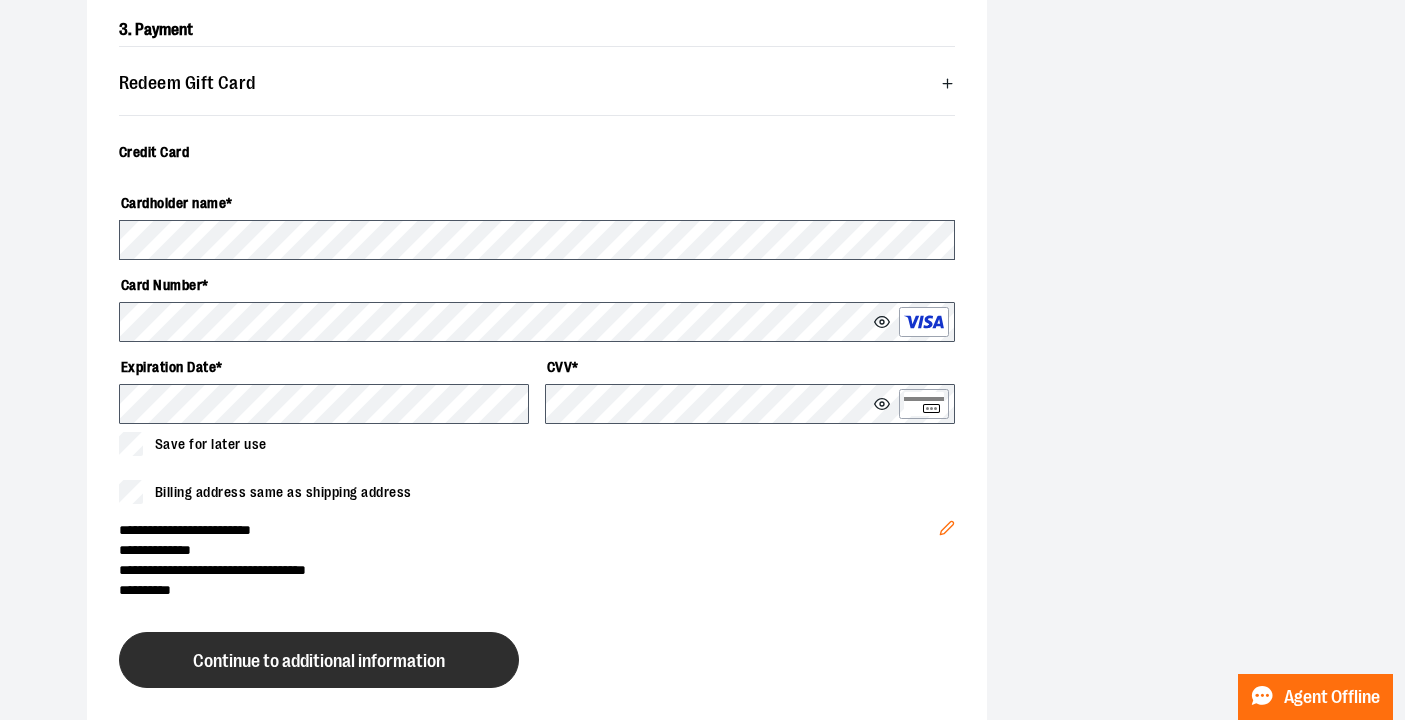 click on "Continue to additional information" at bounding box center (319, 661) 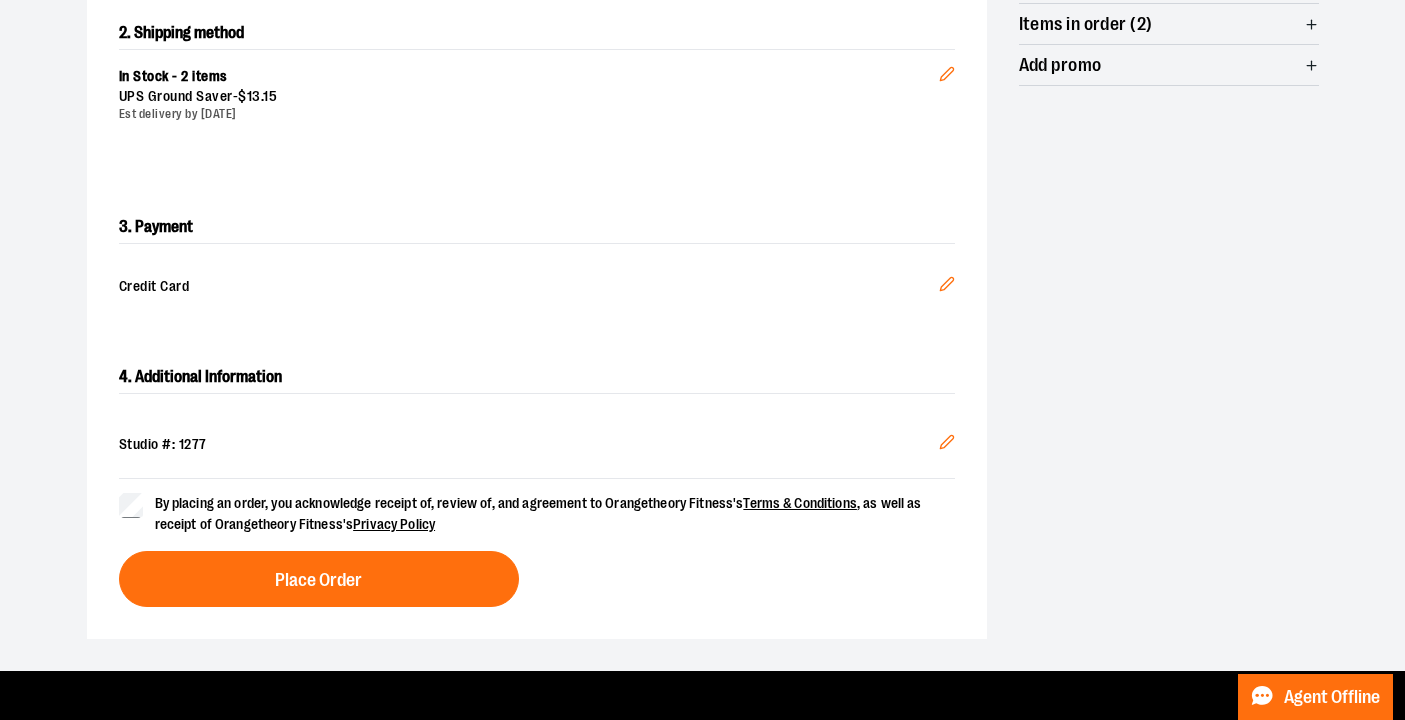 scroll, scrollTop: 427, scrollLeft: 0, axis: vertical 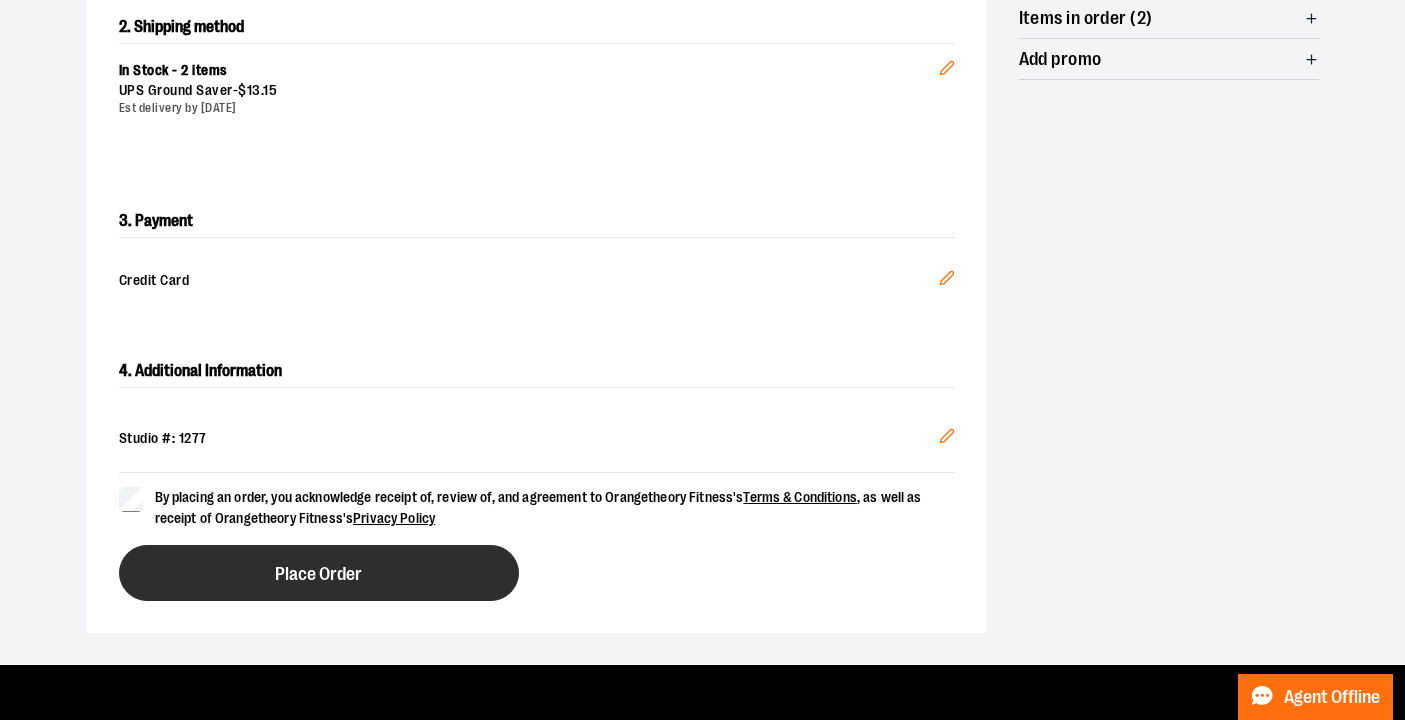 click on "Place Order" at bounding box center (318, 574) 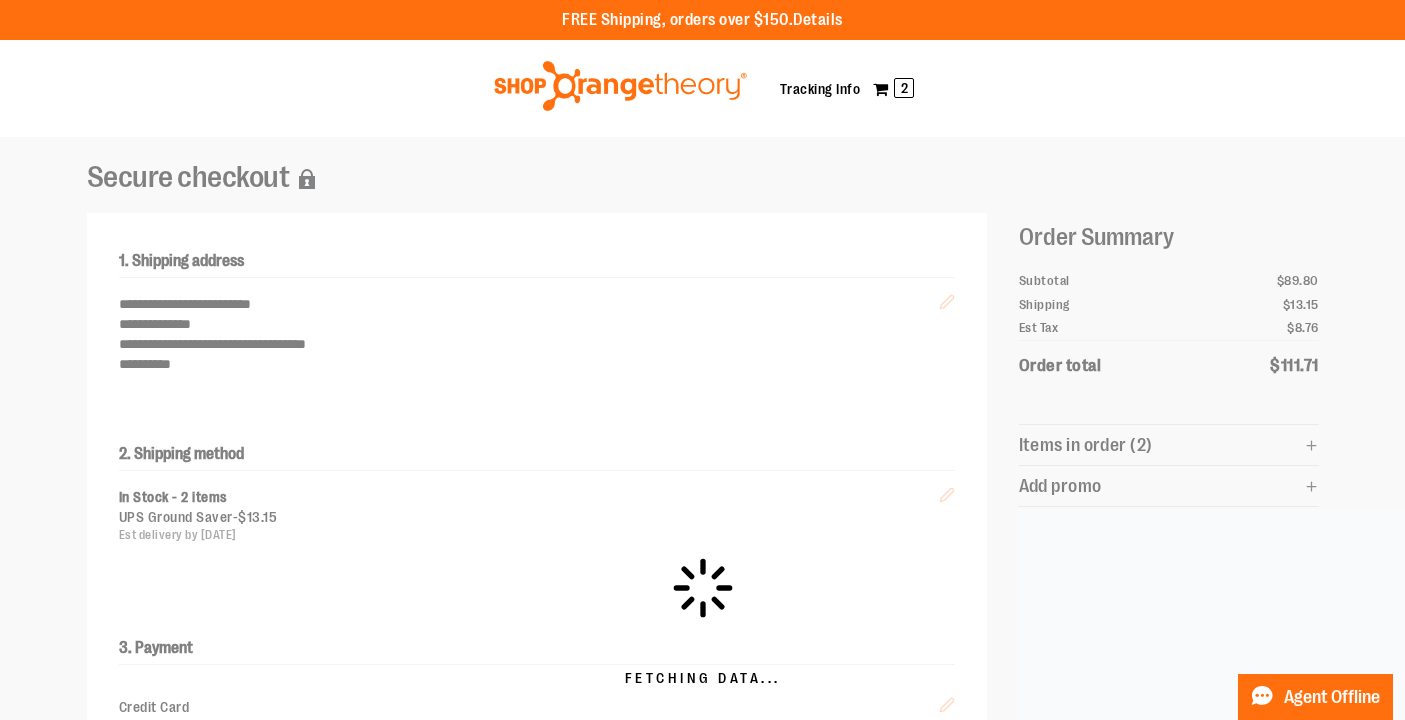scroll, scrollTop: 0, scrollLeft: 0, axis: both 